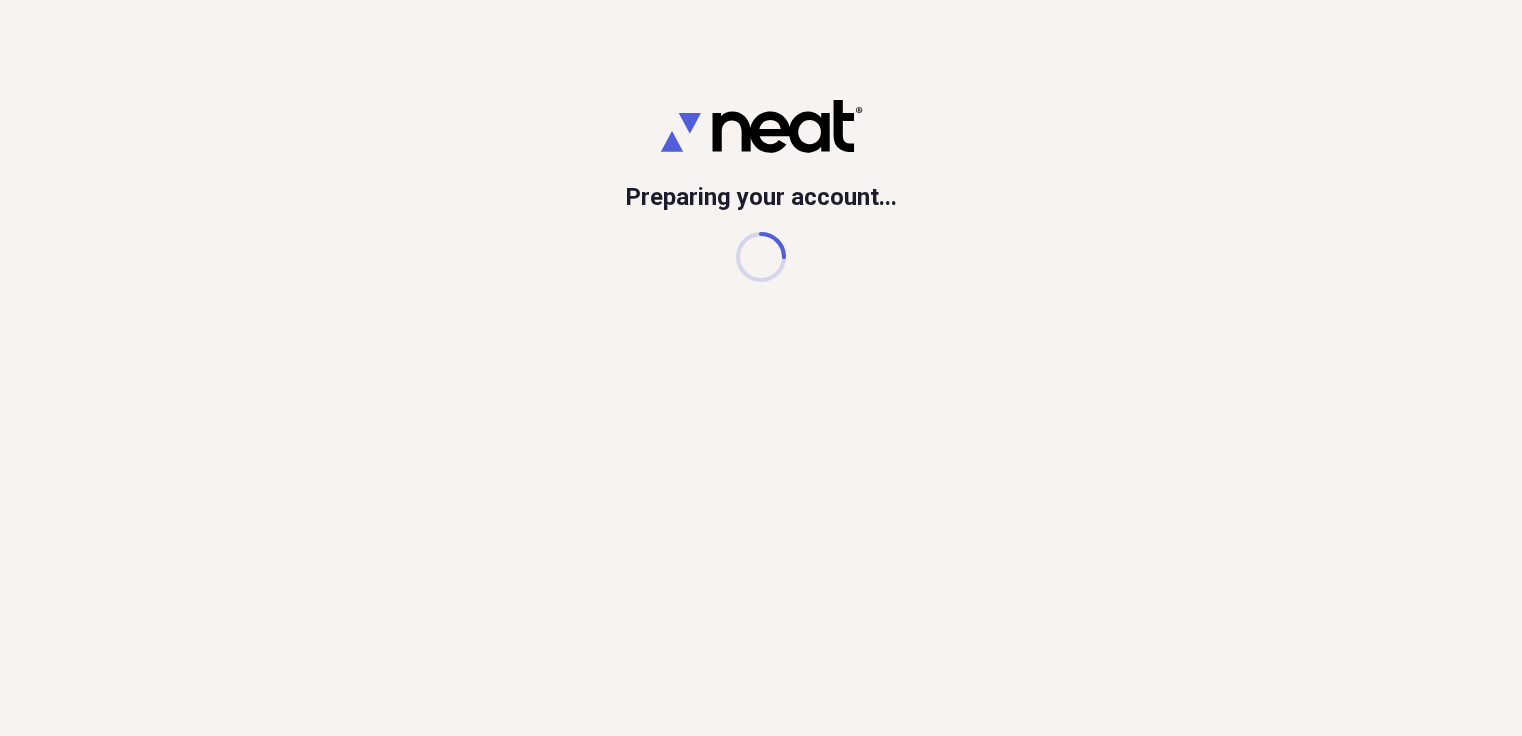scroll, scrollTop: 0, scrollLeft: 0, axis: both 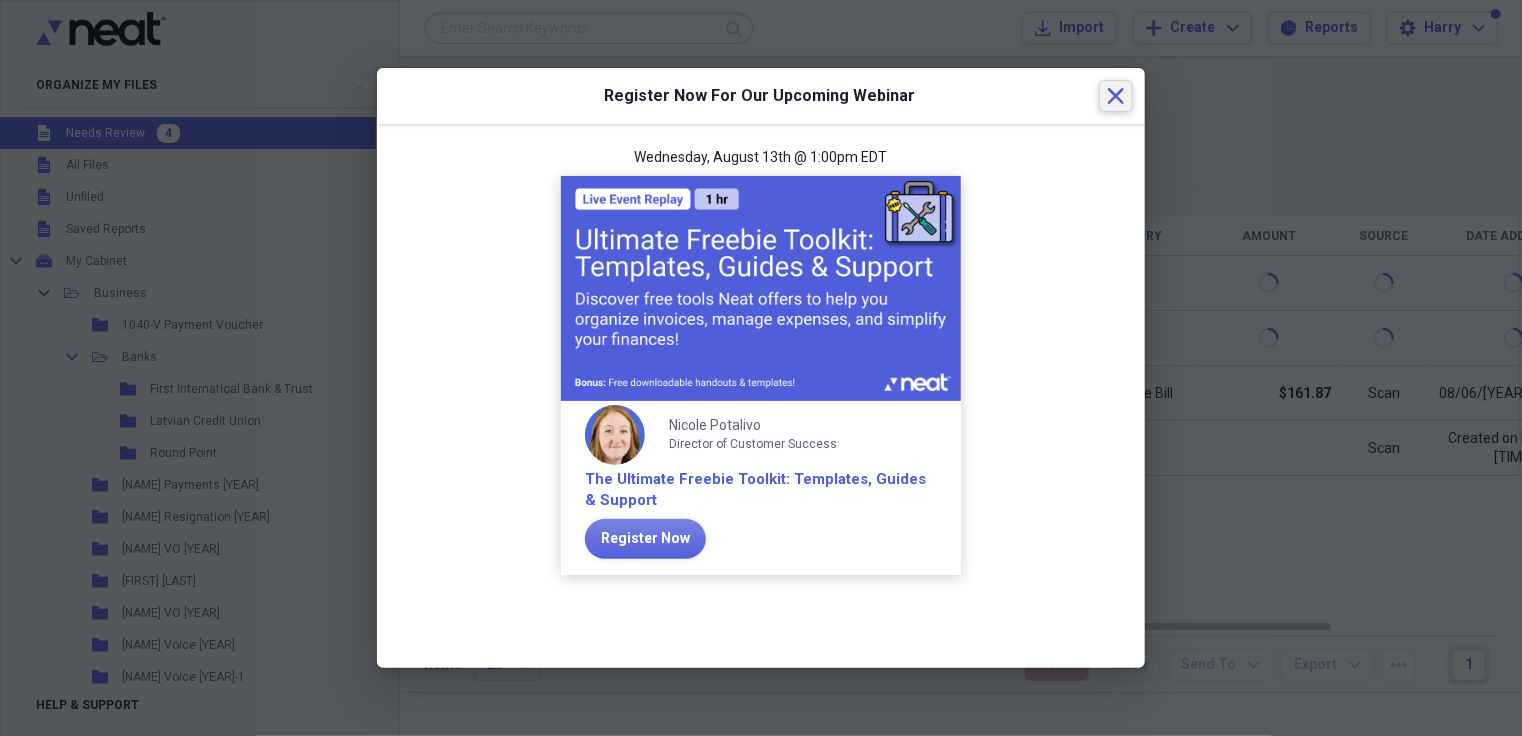 click on "Close" 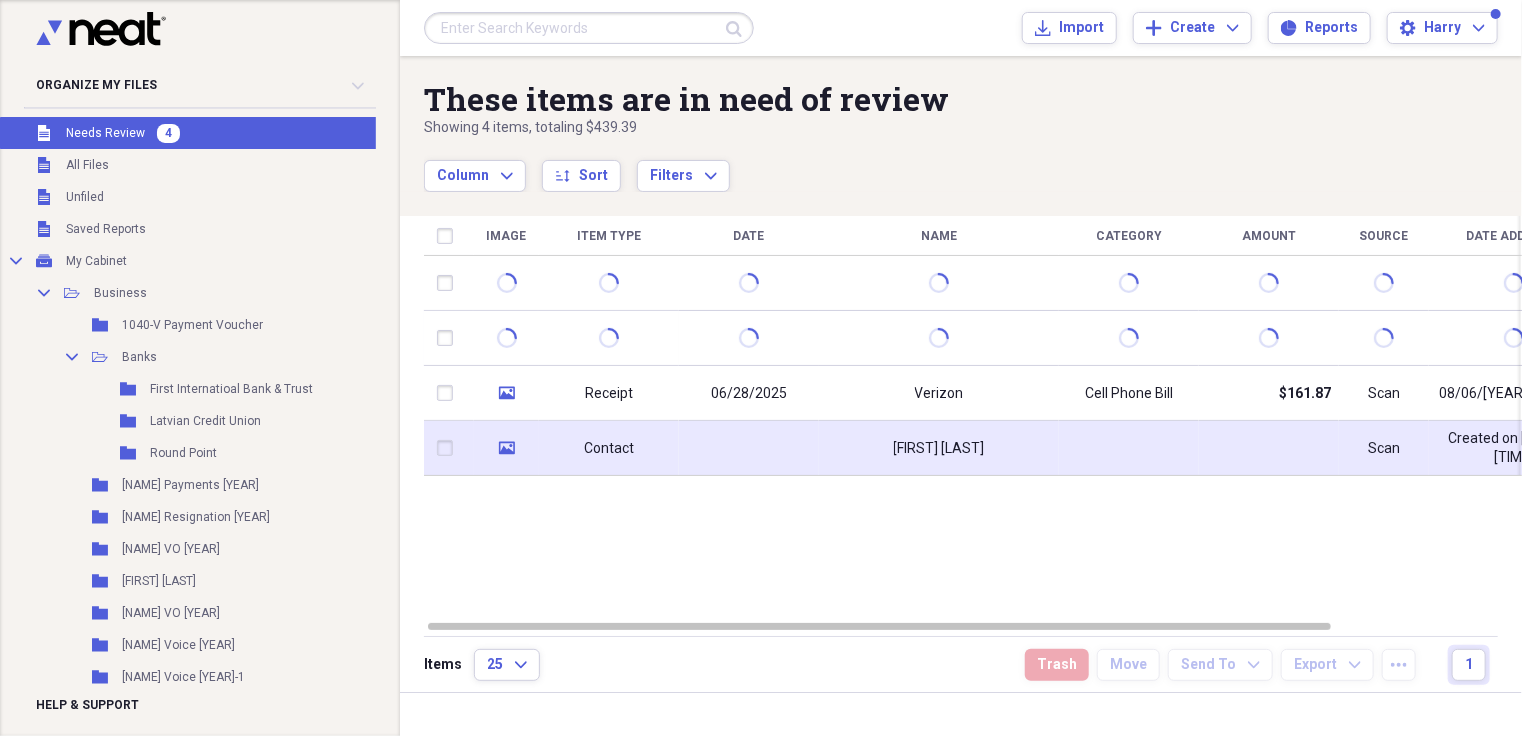 click on "[FIRST] [LAST]" at bounding box center (939, 449) 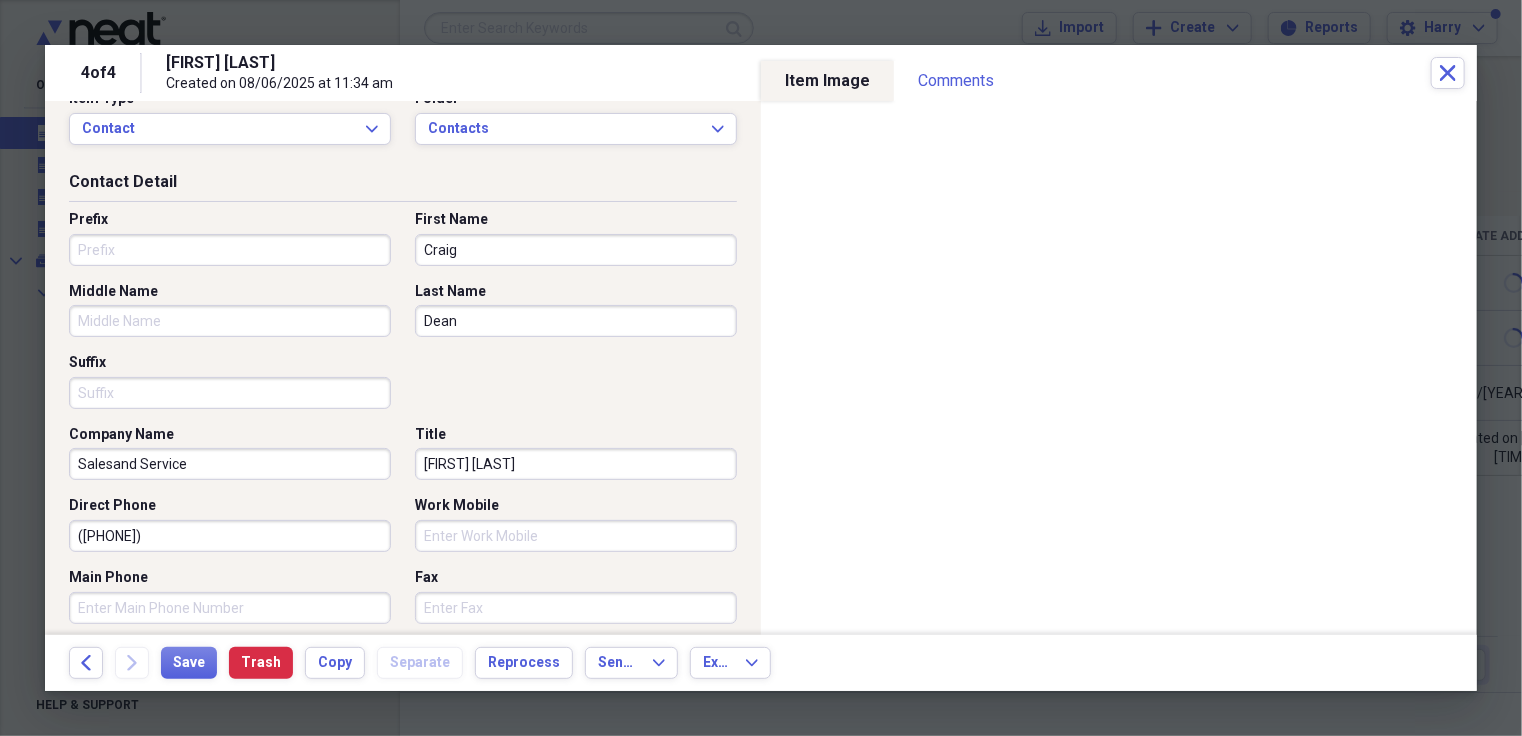 scroll, scrollTop: 100, scrollLeft: 0, axis: vertical 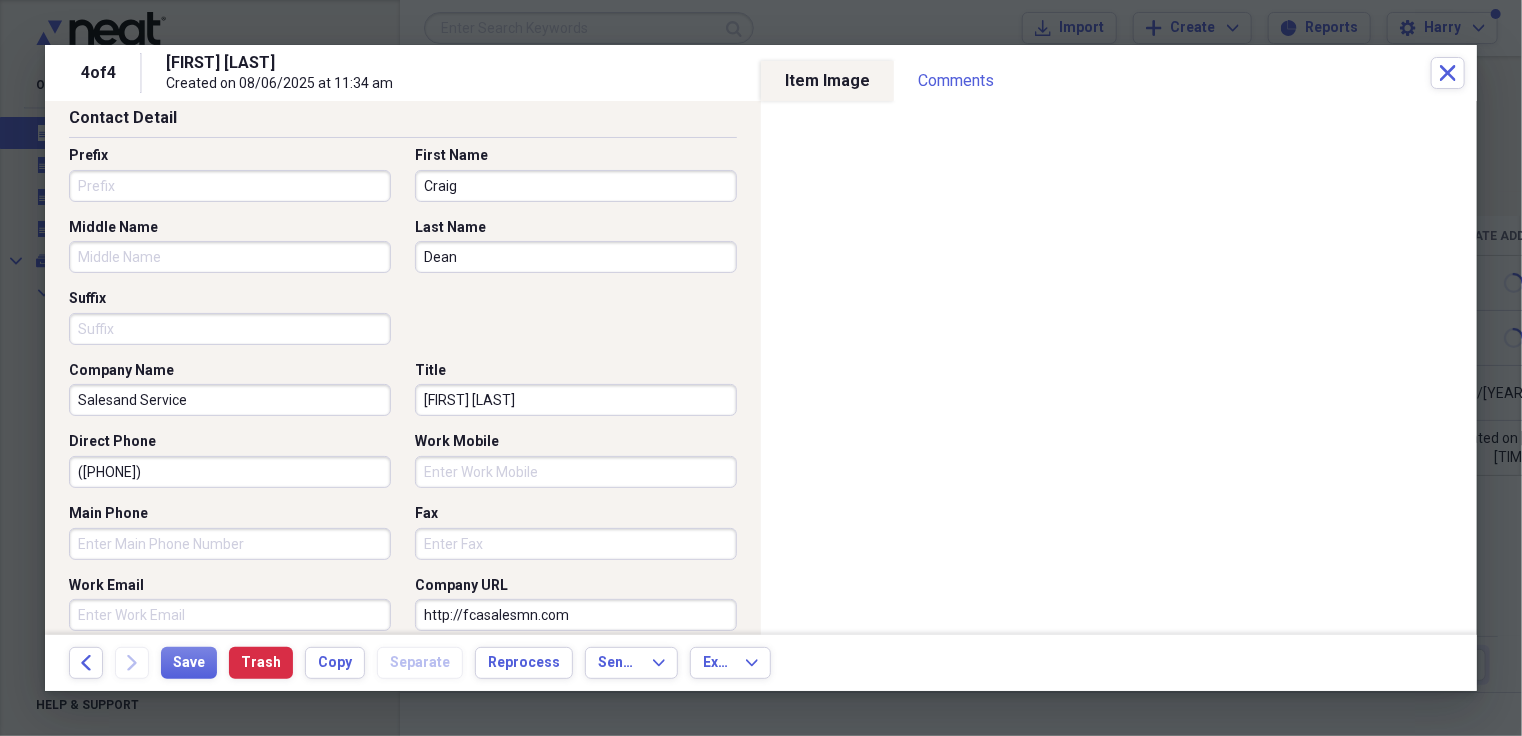 click on "Salesand Service" at bounding box center [230, 400] 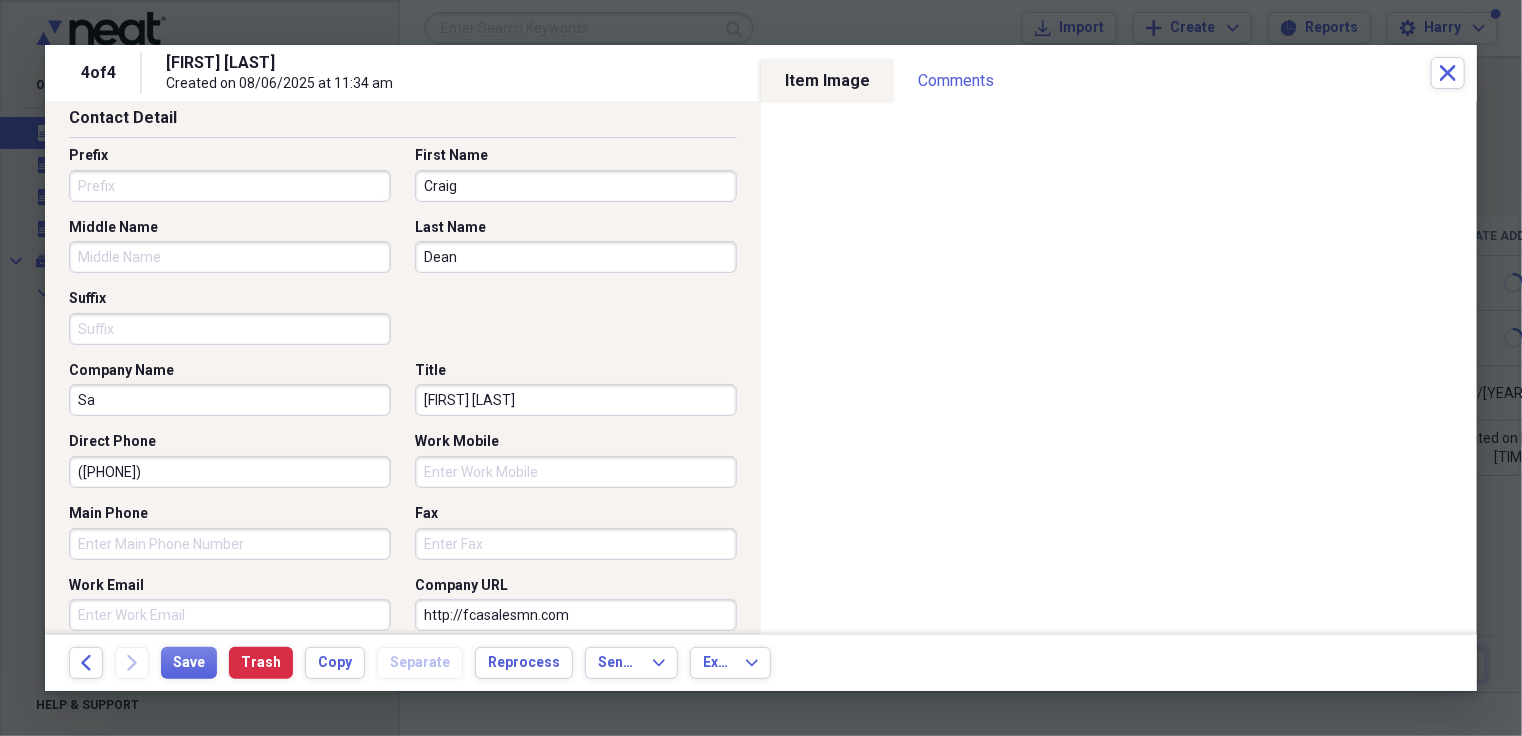 type on "S" 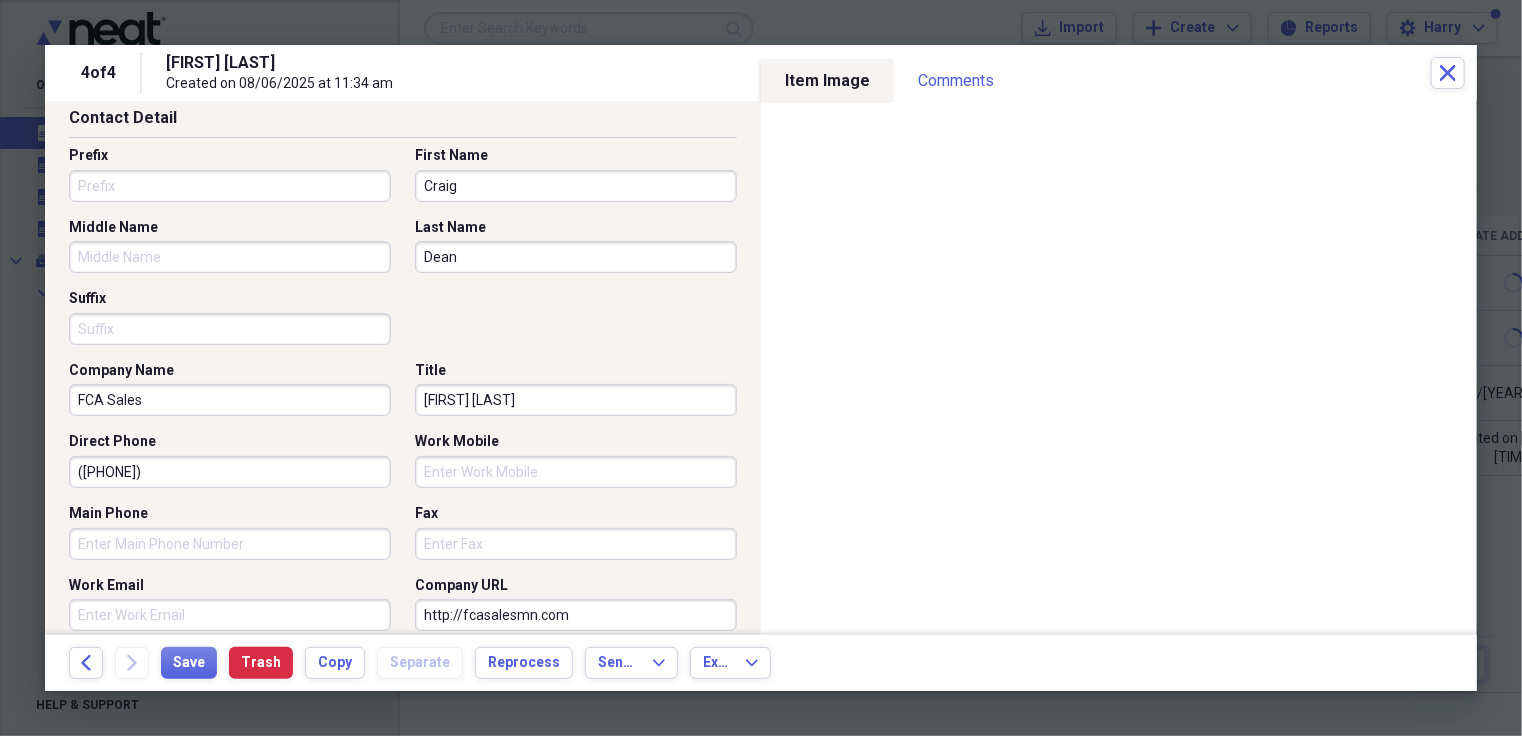 type on "FCA Sales" 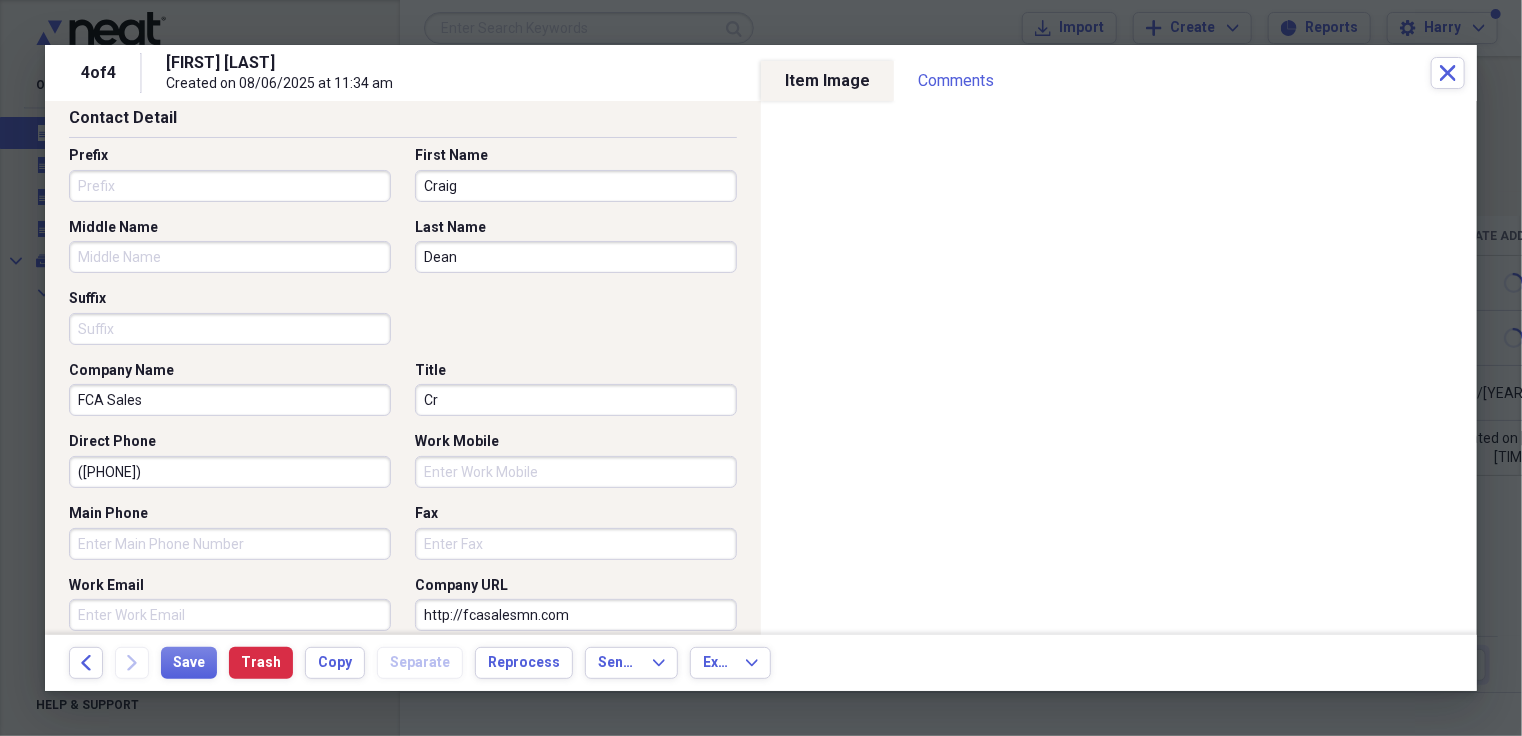 type on "C" 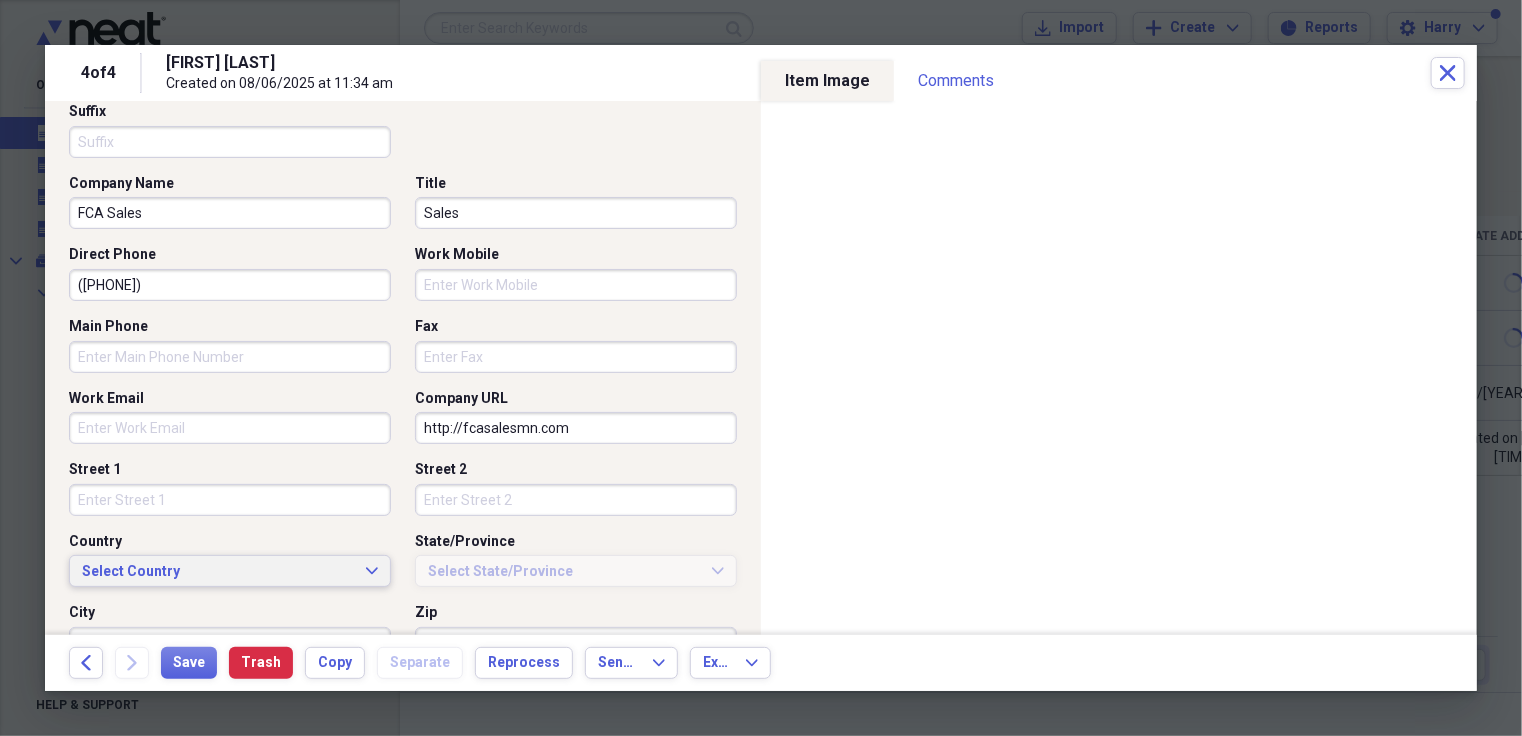 scroll, scrollTop: 300, scrollLeft: 0, axis: vertical 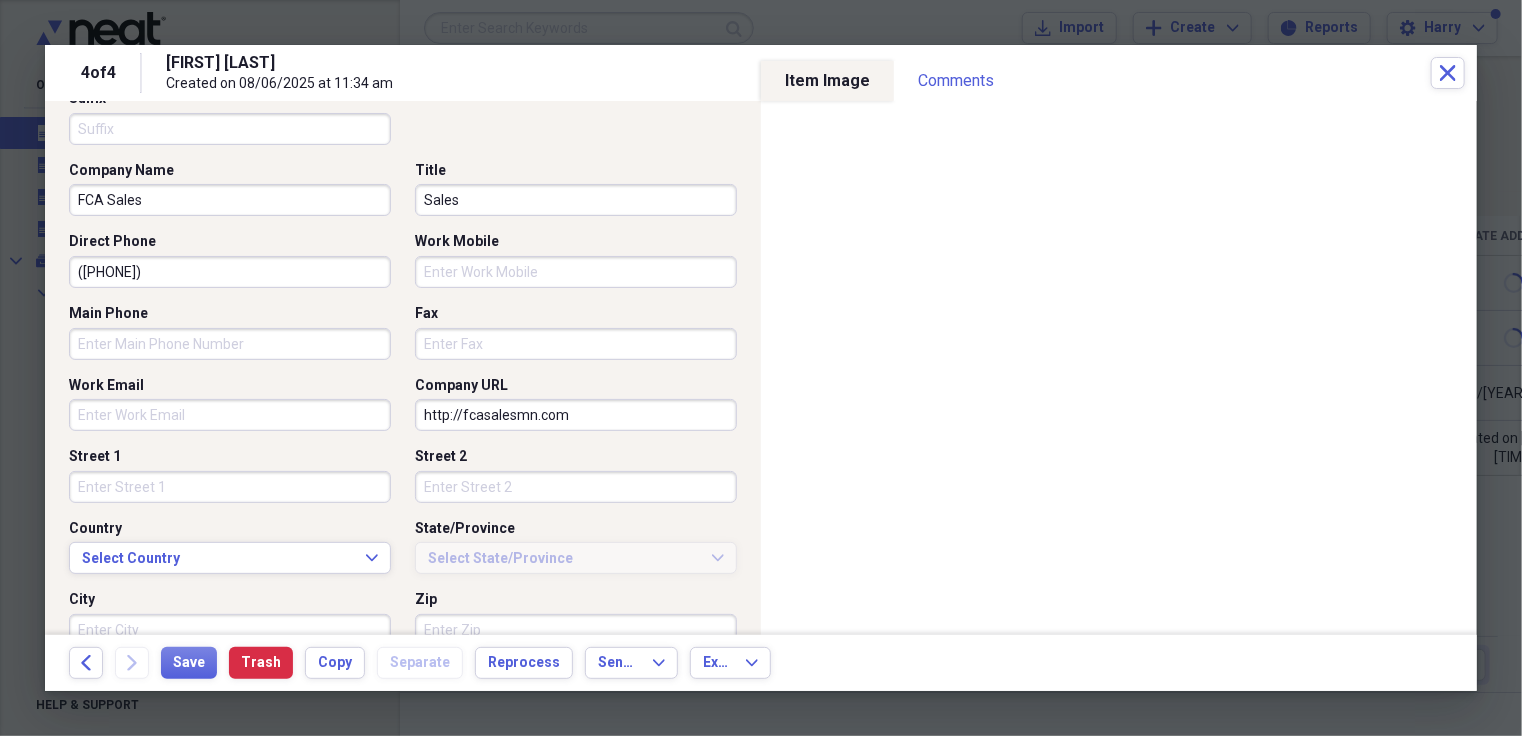 type on "Sales" 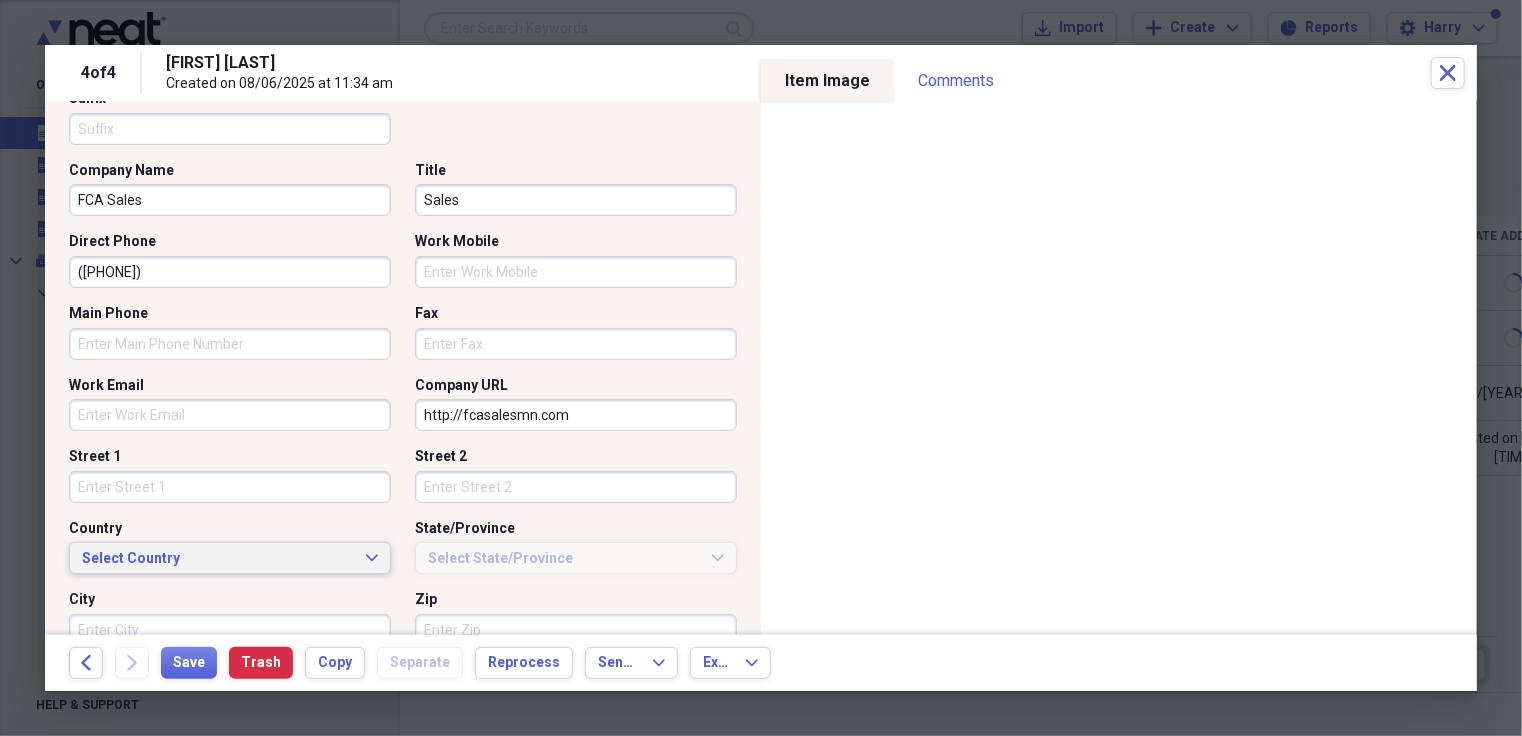 click on "Expand" 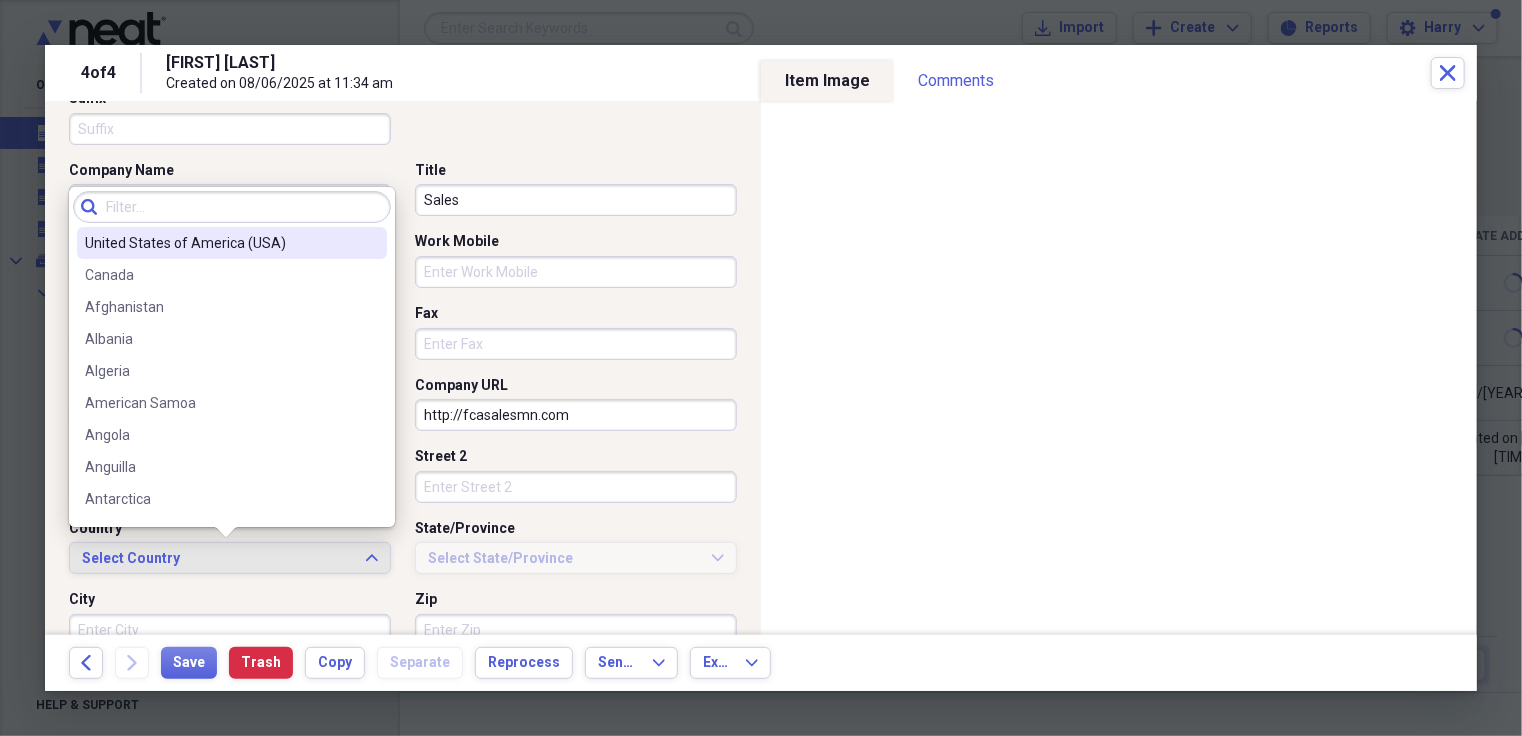 click on "United States of America (USA)" at bounding box center [220, 243] 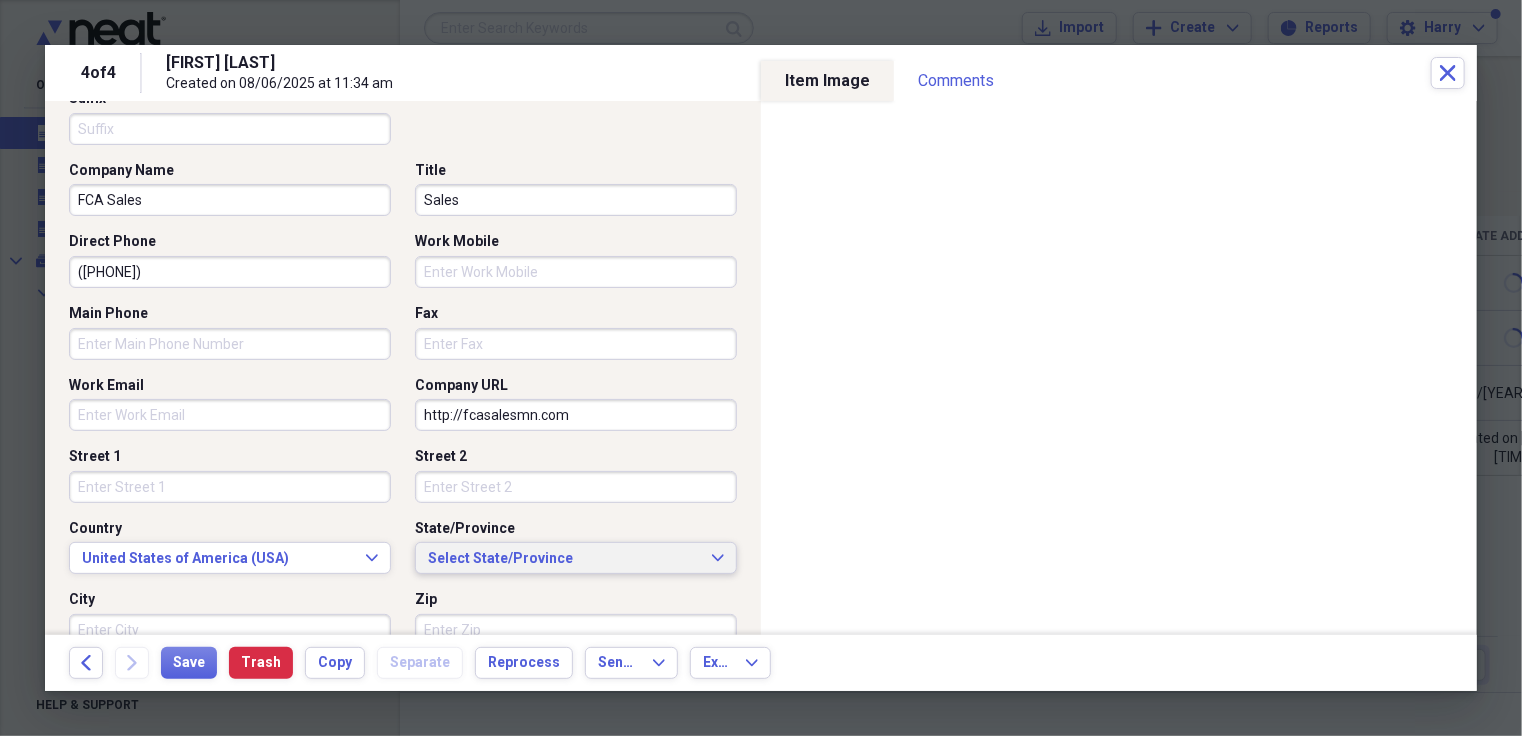 click on "Expand" 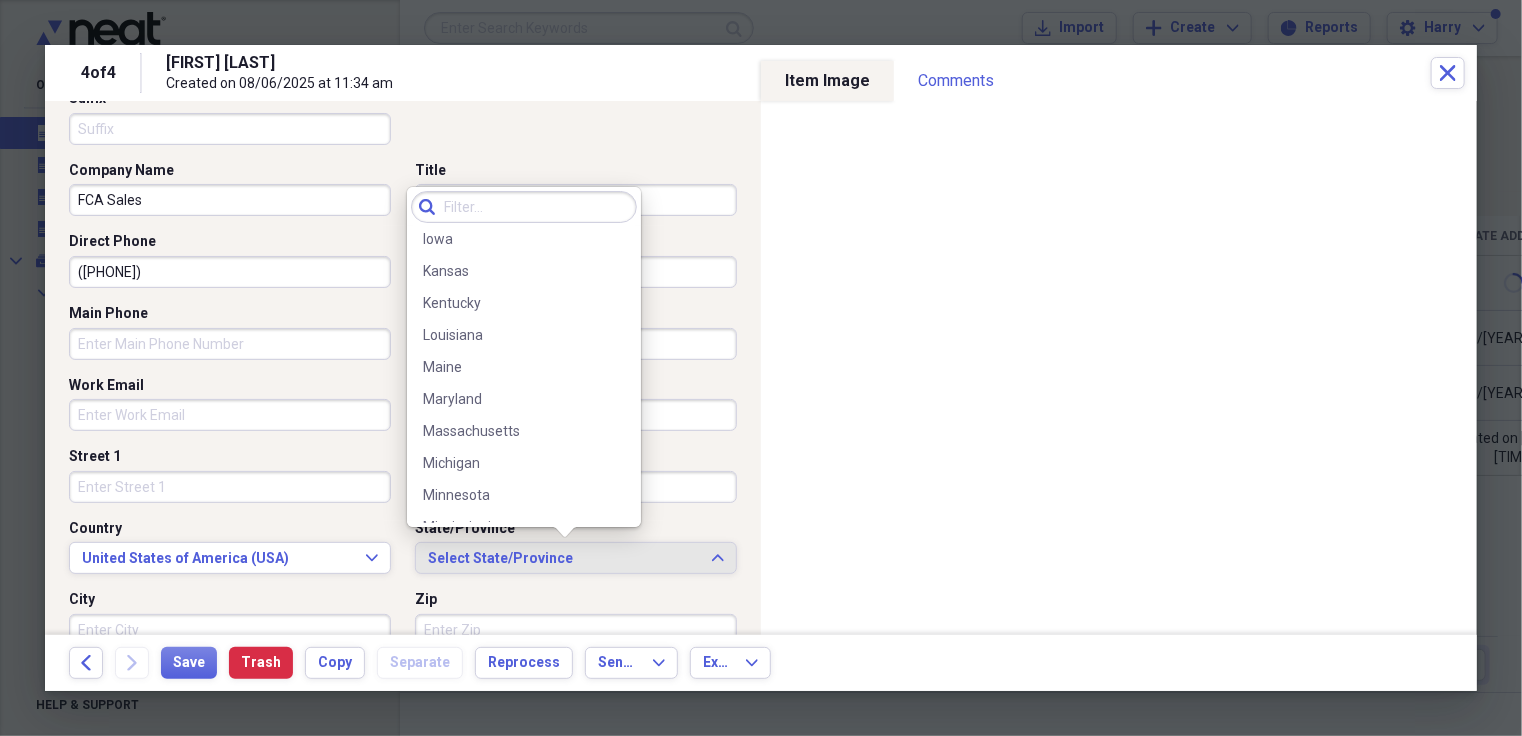 scroll, scrollTop: 500, scrollLeft: 0, axis: vertical 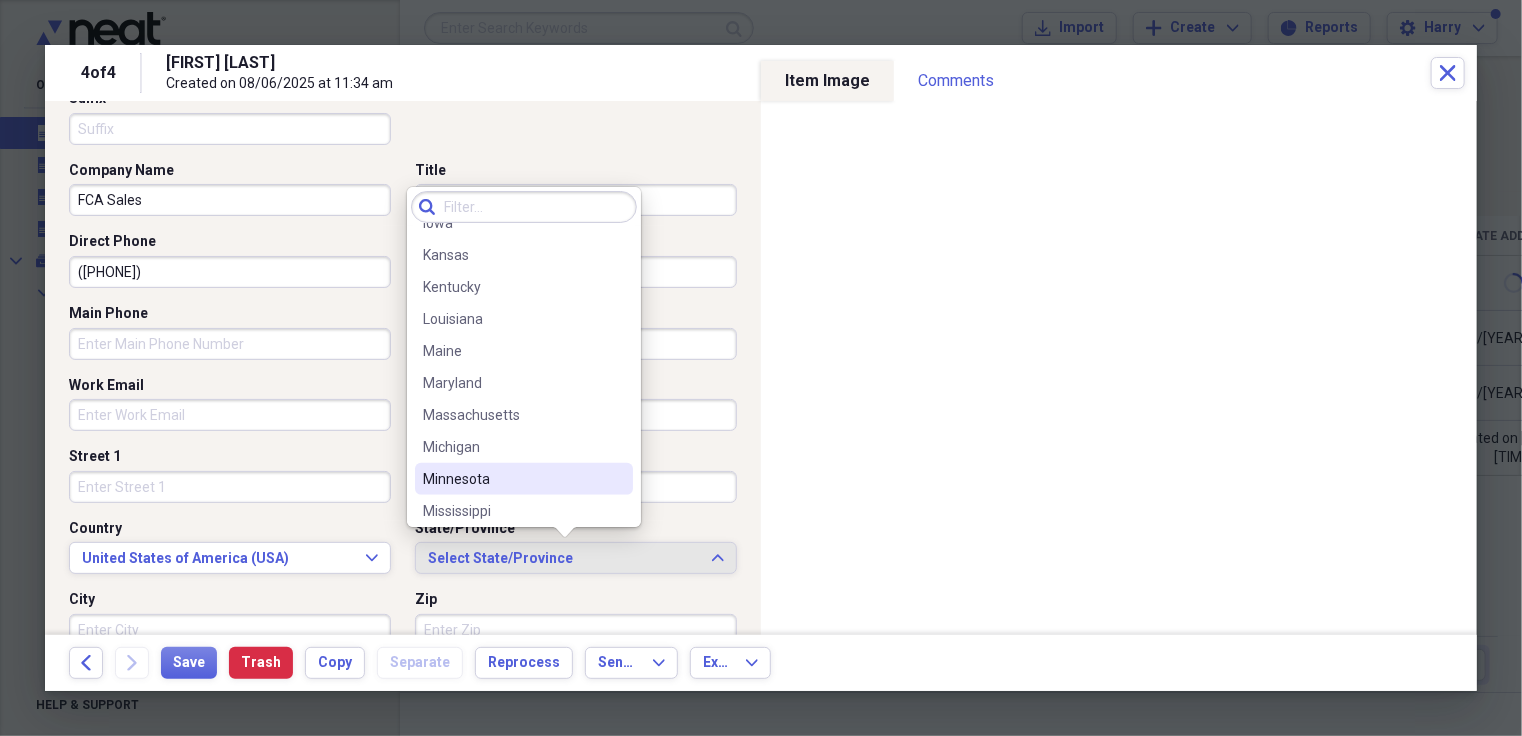 click on "Minnesota" at bounding box center (512, 479) 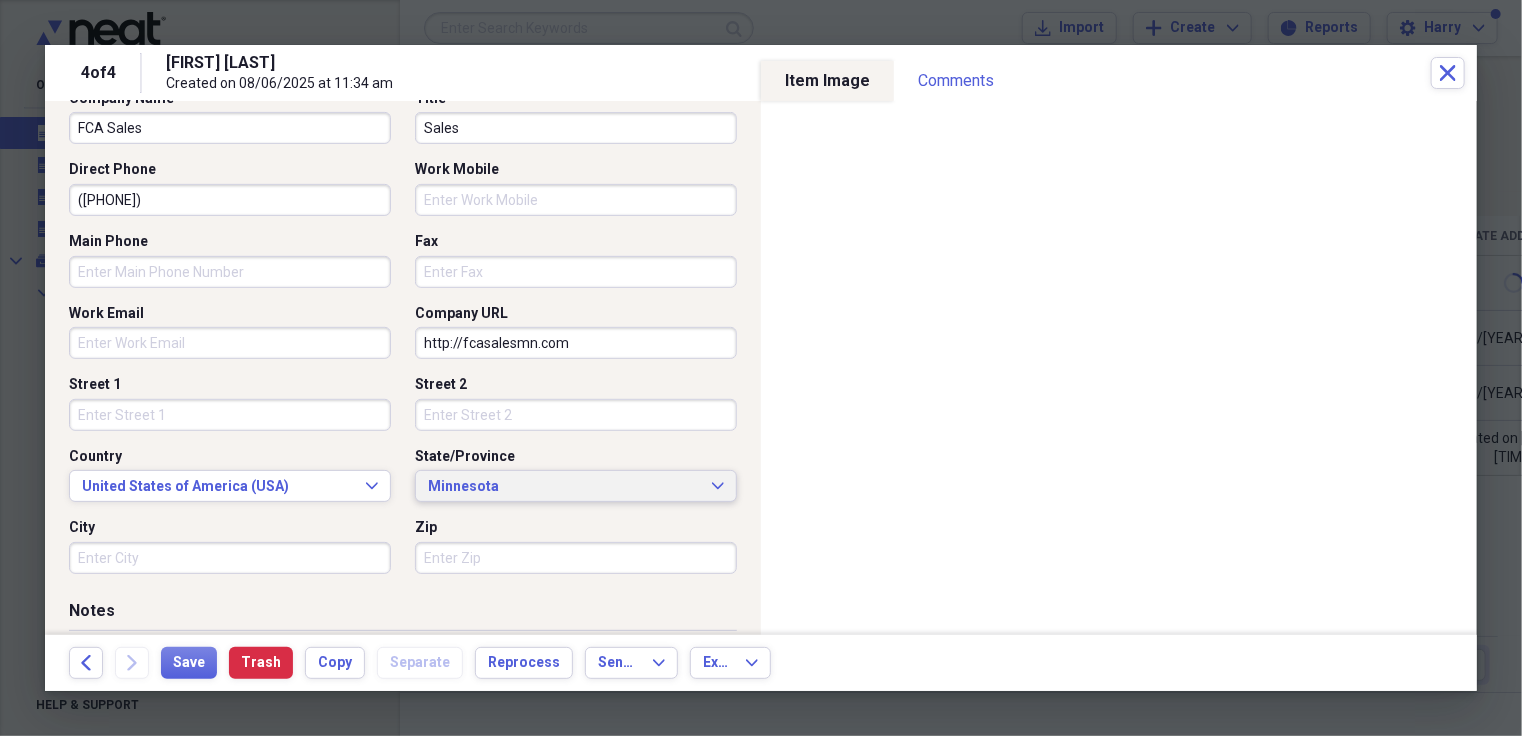 scroll, scrollTop: 400, scrollLeft: 0, axis: vertical 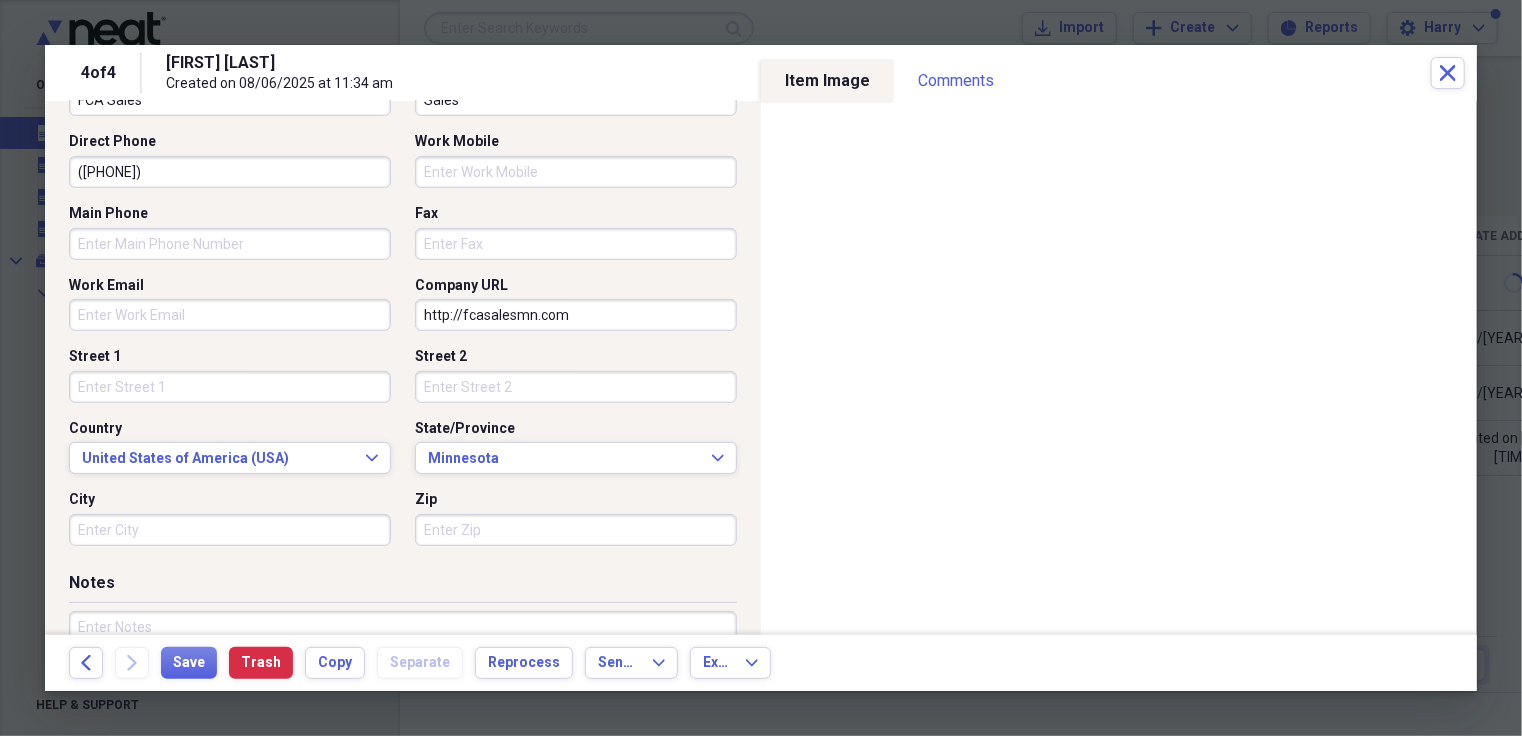 click on "Contact Detail Prefix First Name [NAME] Middle Name Last Name [NAME] Suffix Company Name FCA Sales Title Sales Direct Phone [PHONE] Work Mobile Main Phone Fax Work Email Company URL http://fcasalesmn.com Street 1 Street 2 Country United States of America (USA) Expand State/Province Minnesota Expand City Zip" at bounding box center [403, 189] 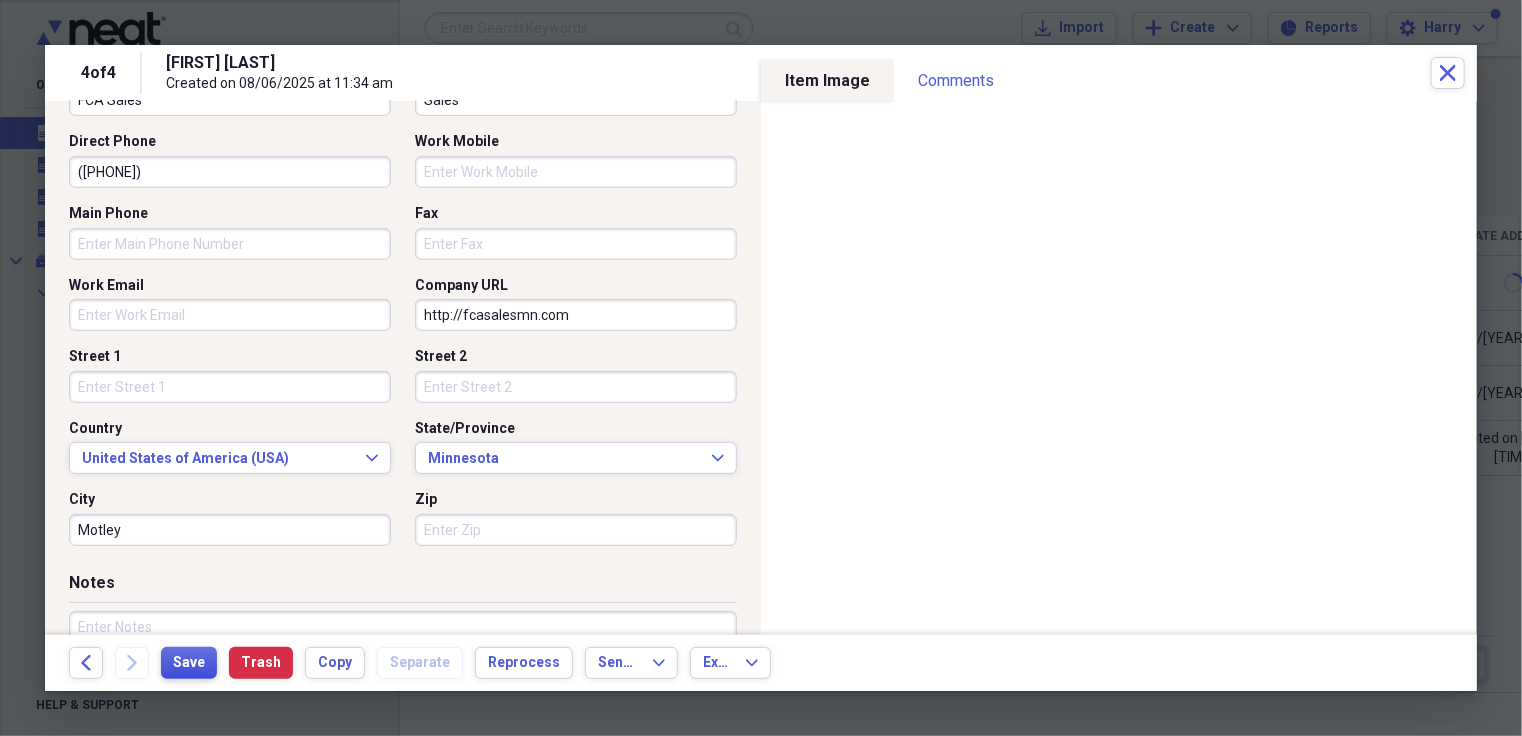 type on "Motley" 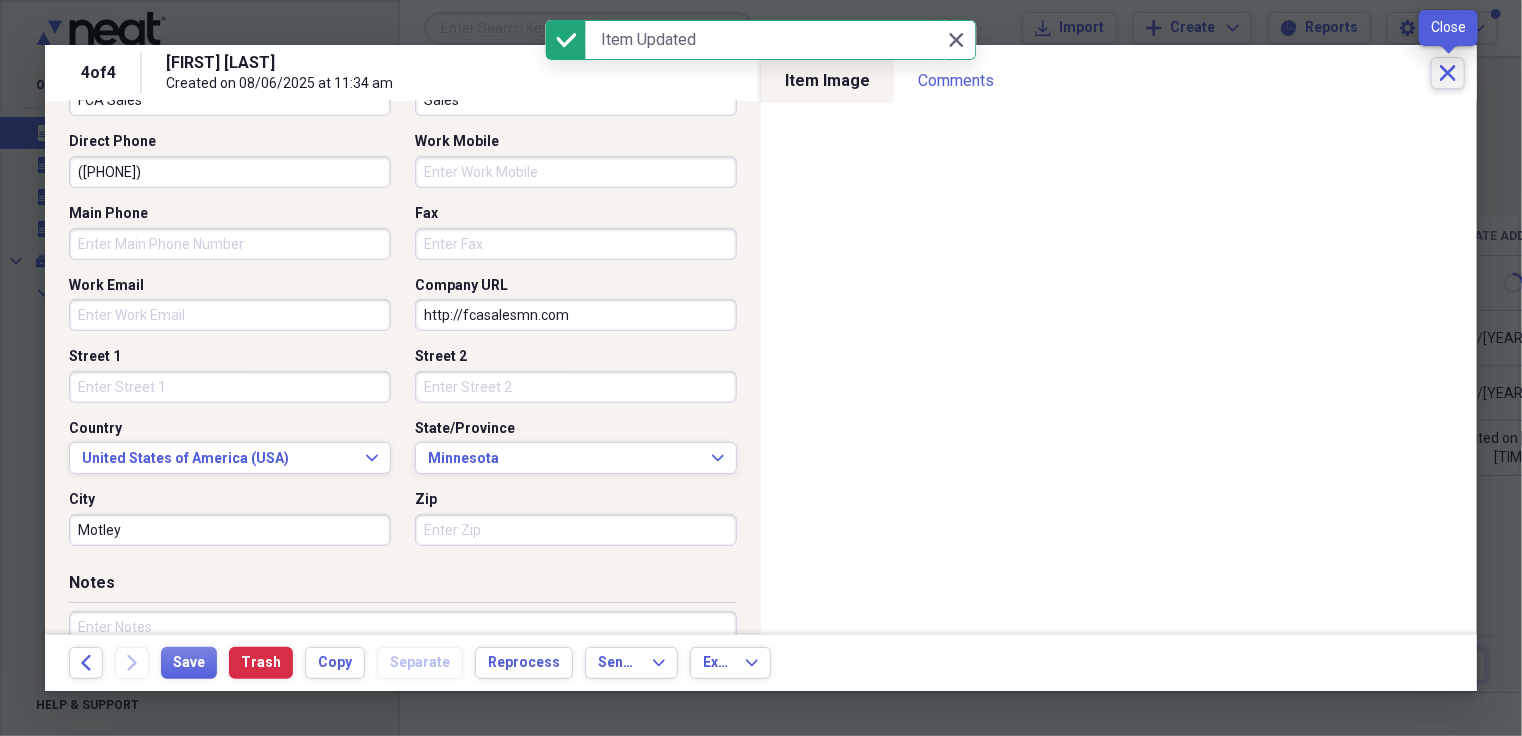 click on "Close" 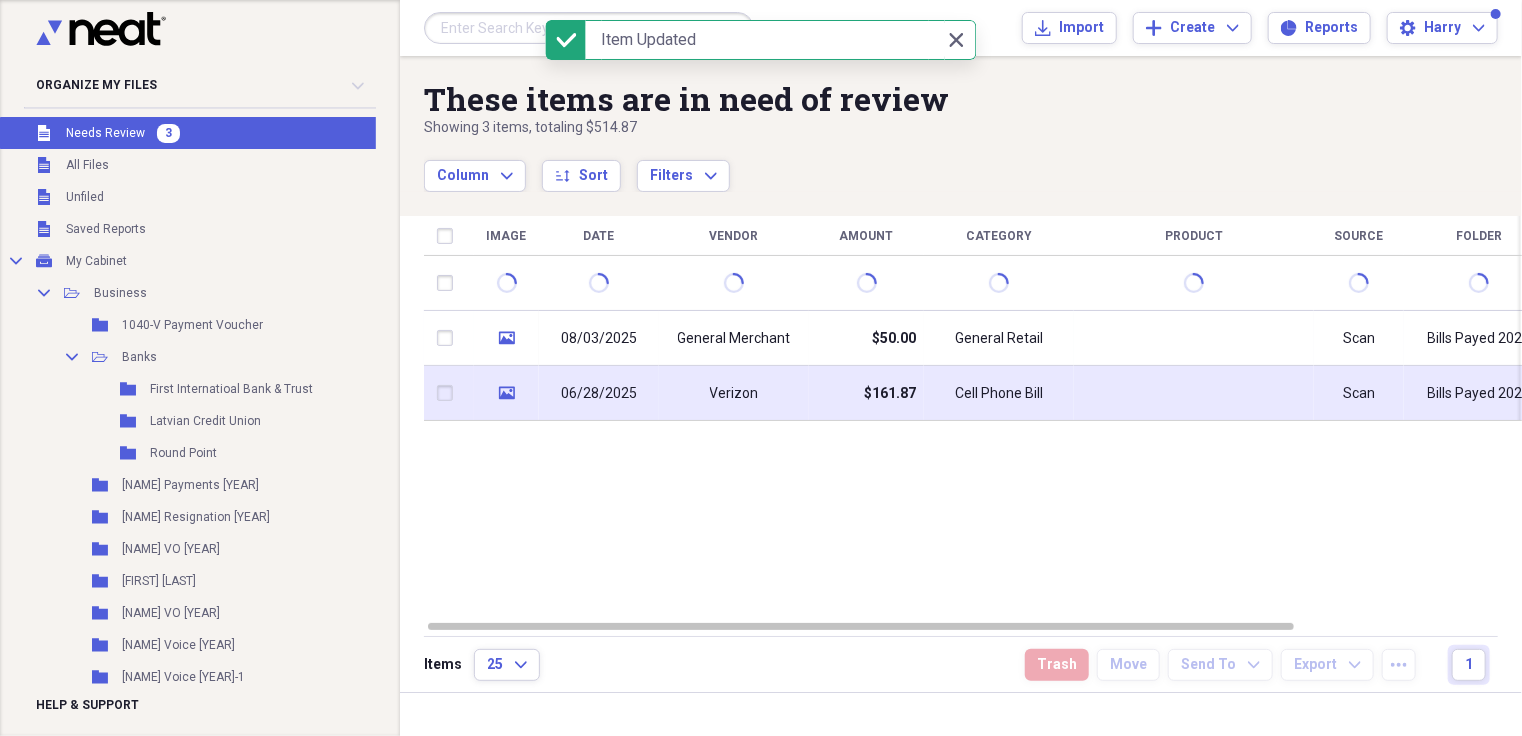 click on "$161.87" at bounding box center (890, 394) 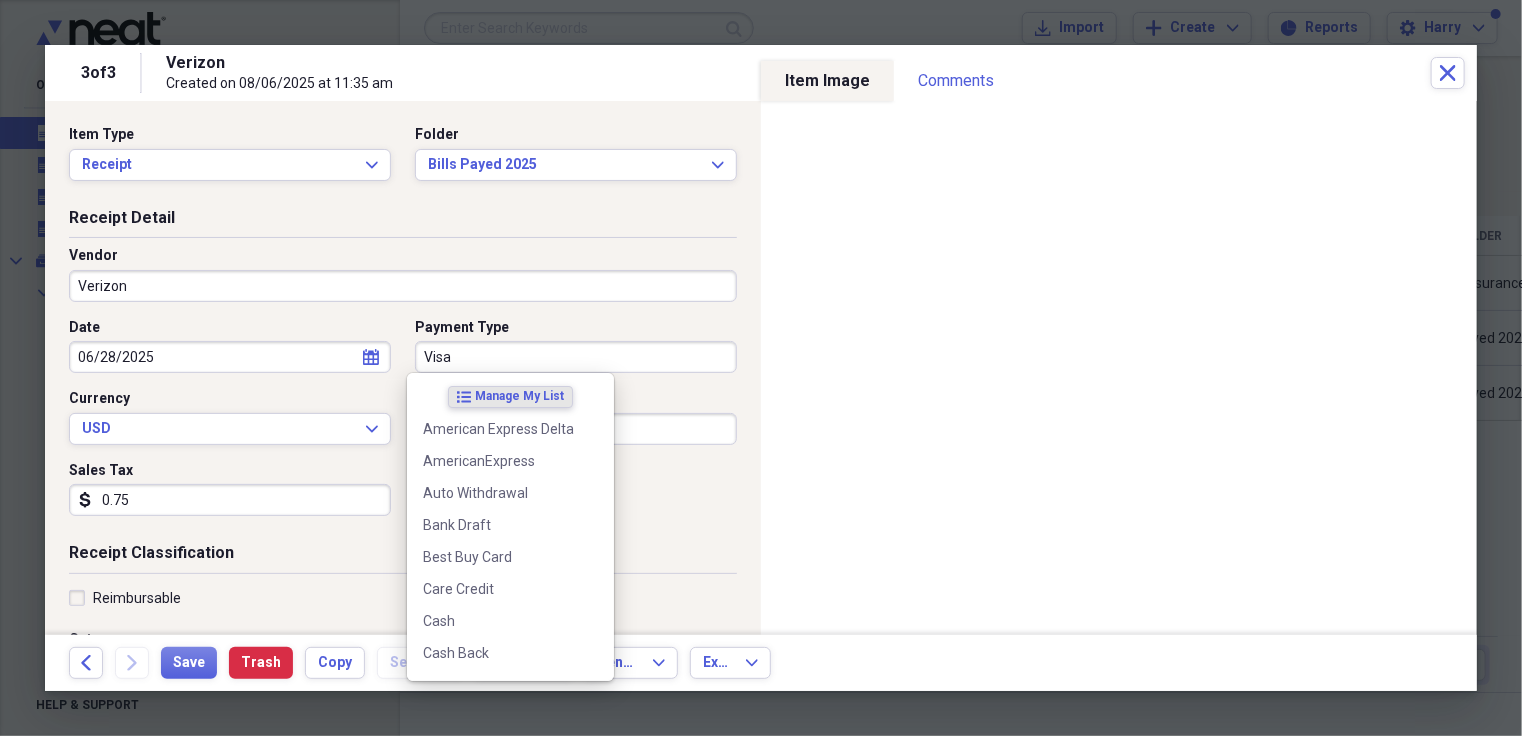 click on "Visa" at bounding box center [576, 357] 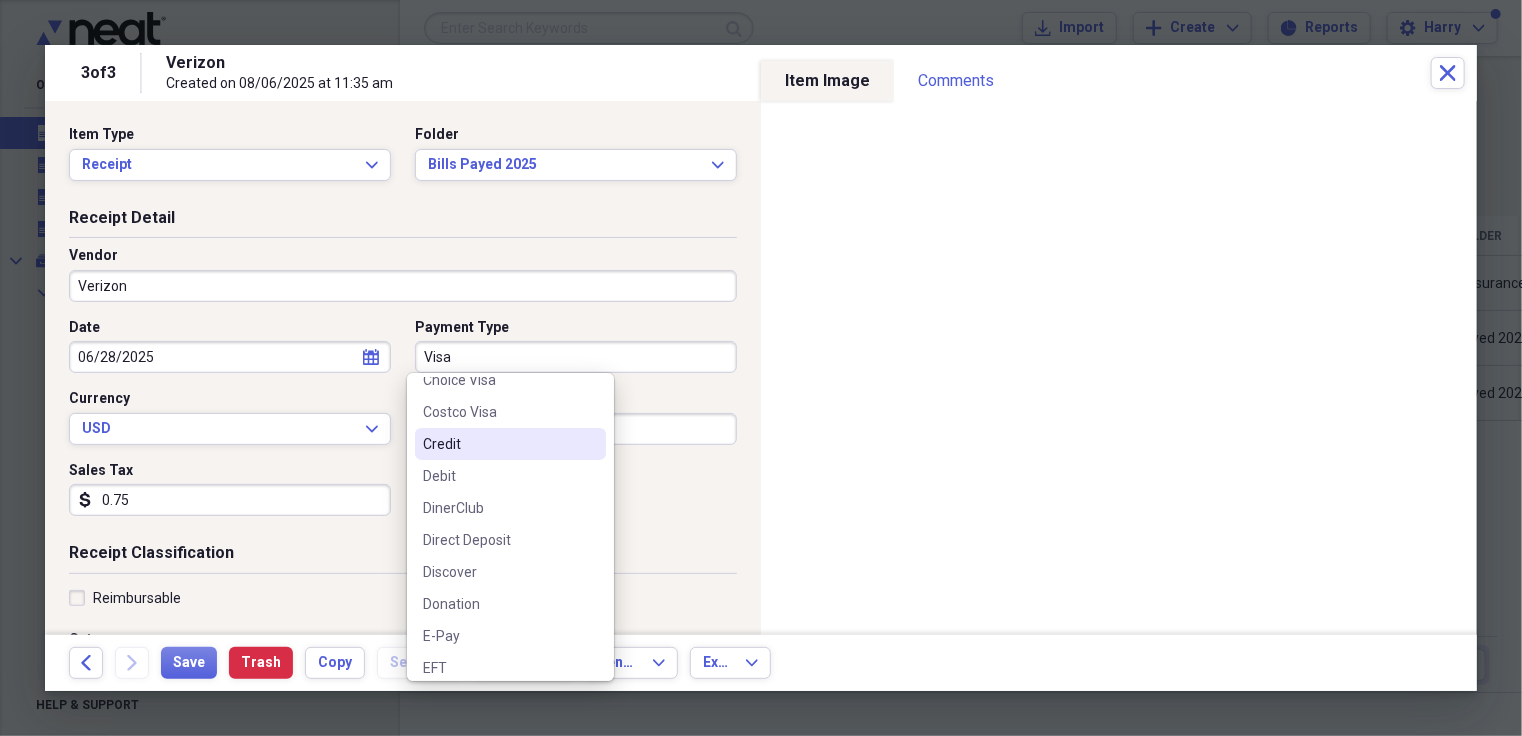 scroll, scrollTop: 400, scrollLeft: 0, axis: vertical 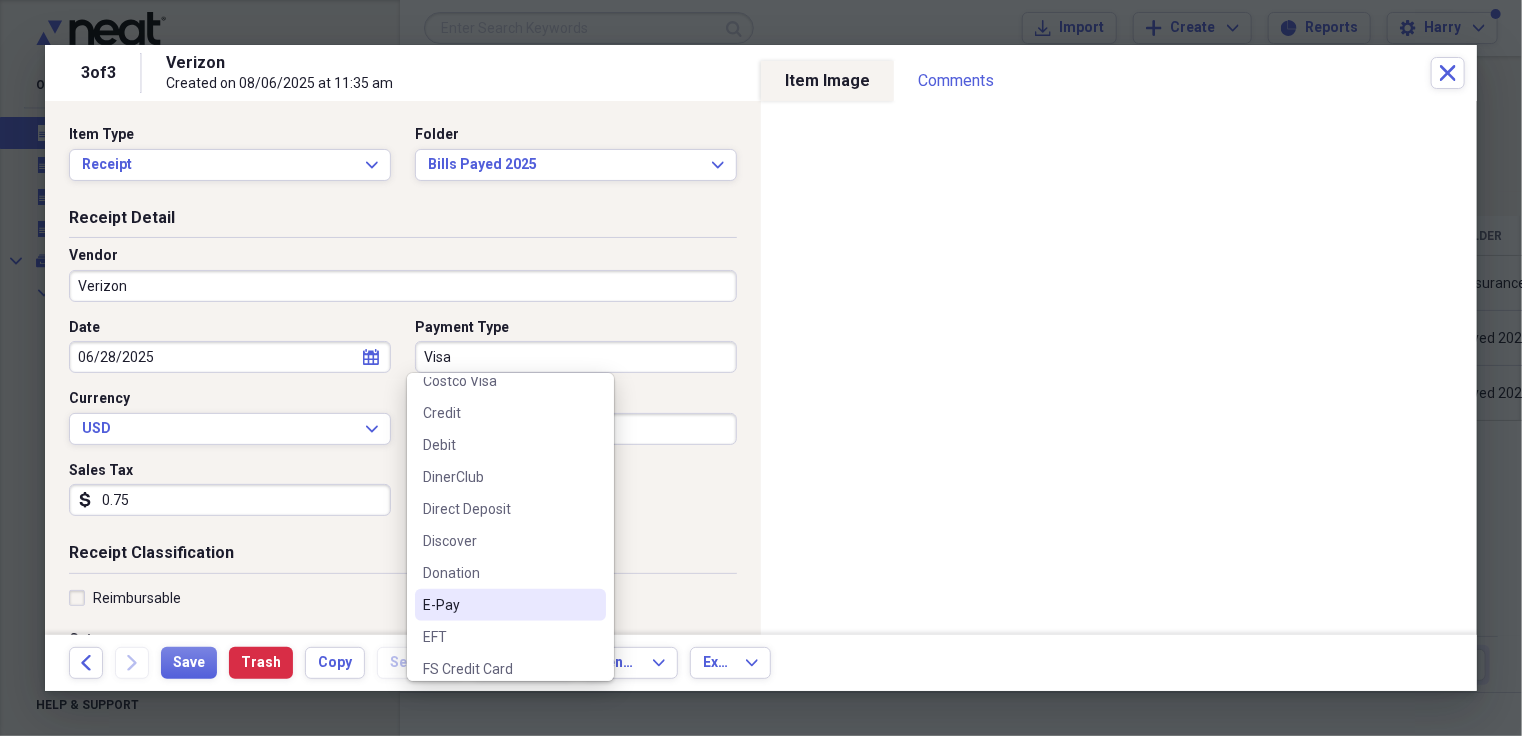 click on "E-Pay" at bounding box center (498, 605) 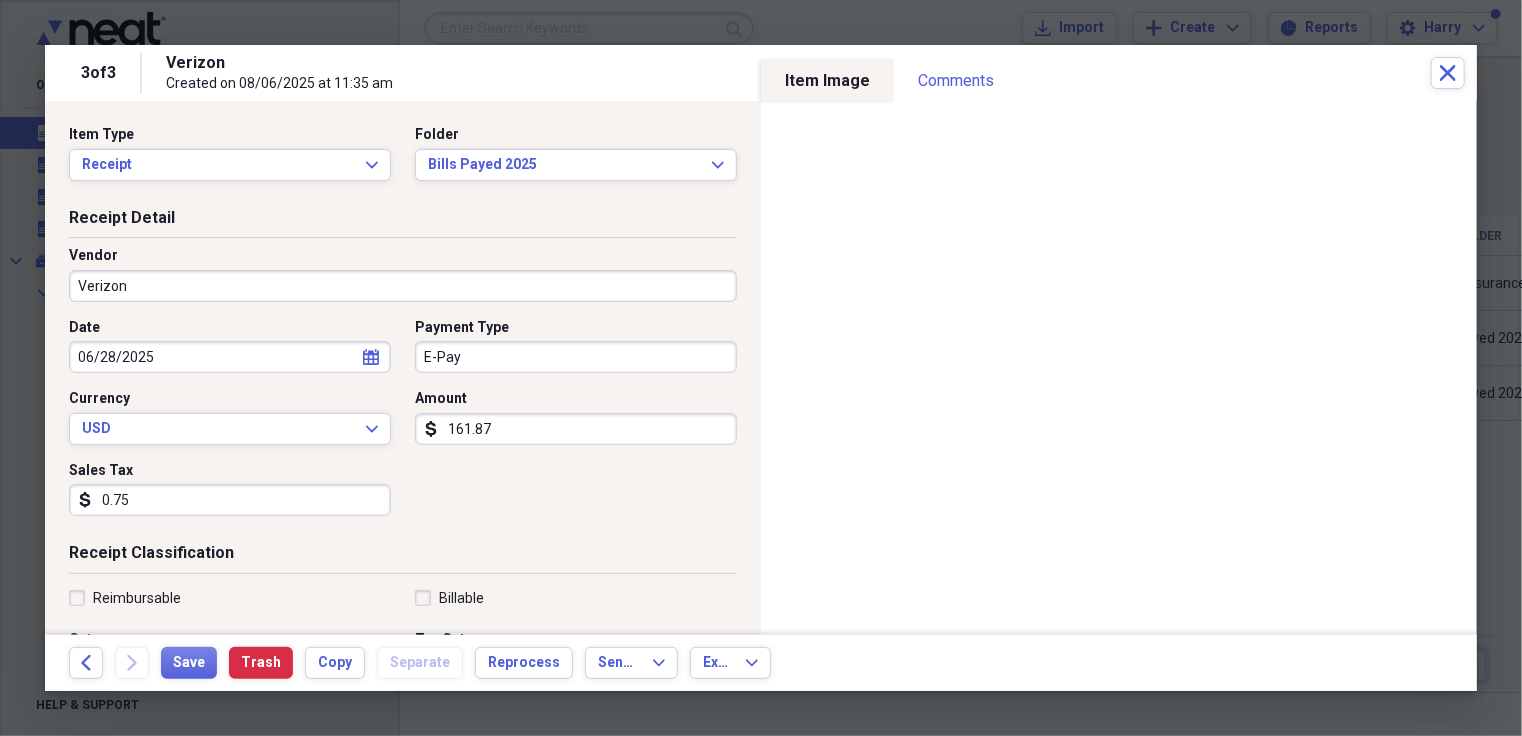 click 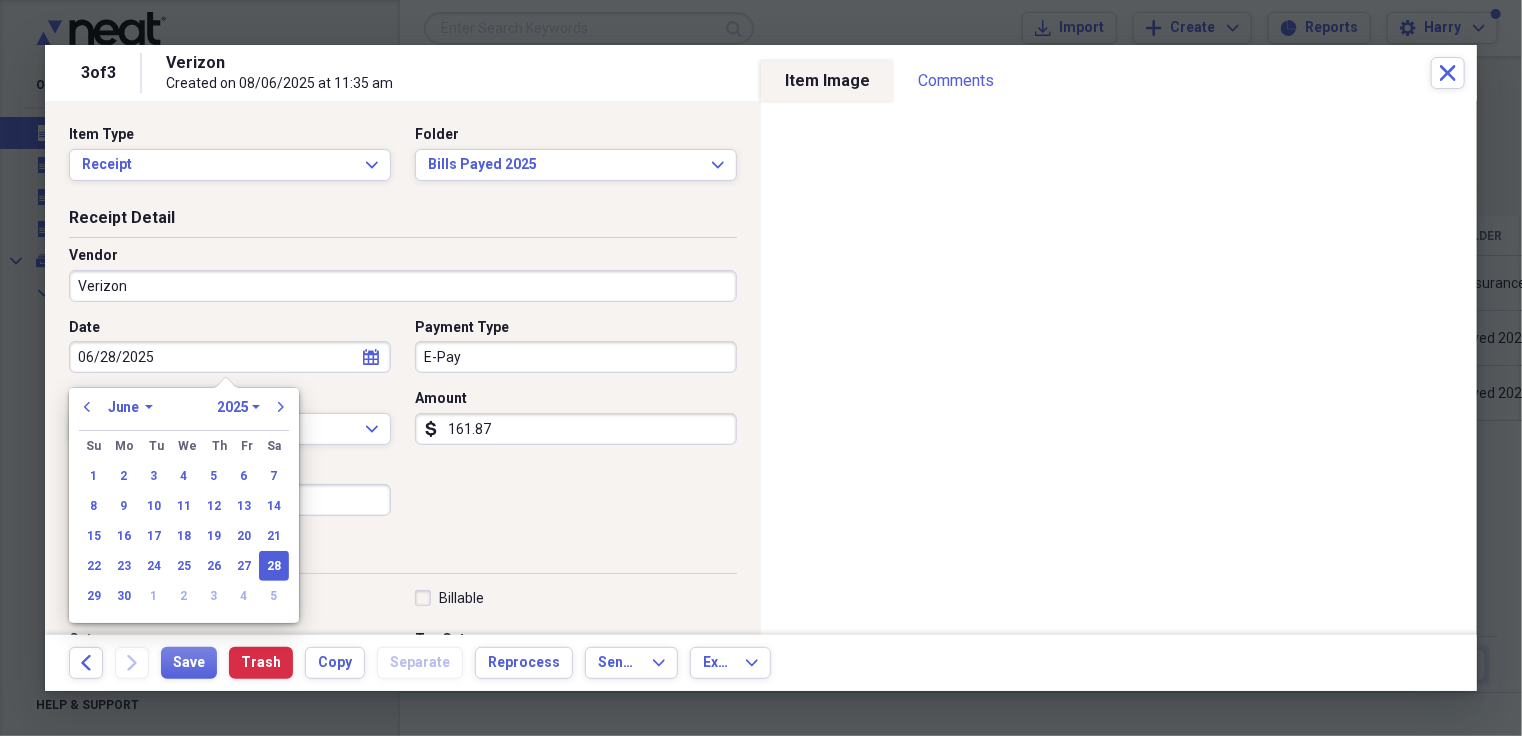 click on "January February March April May June July August September October November December" at bounding box center (130, 407) 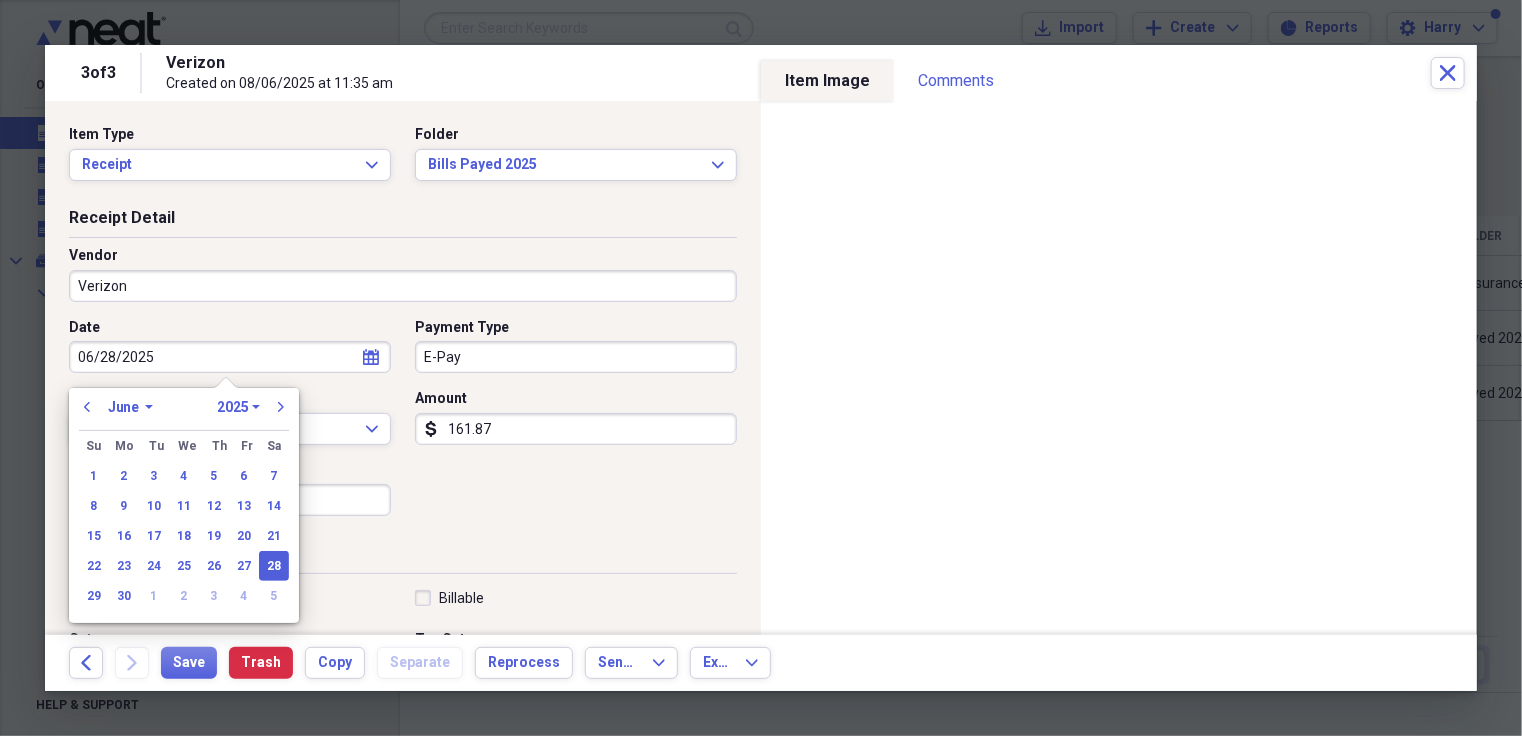 select on "7" 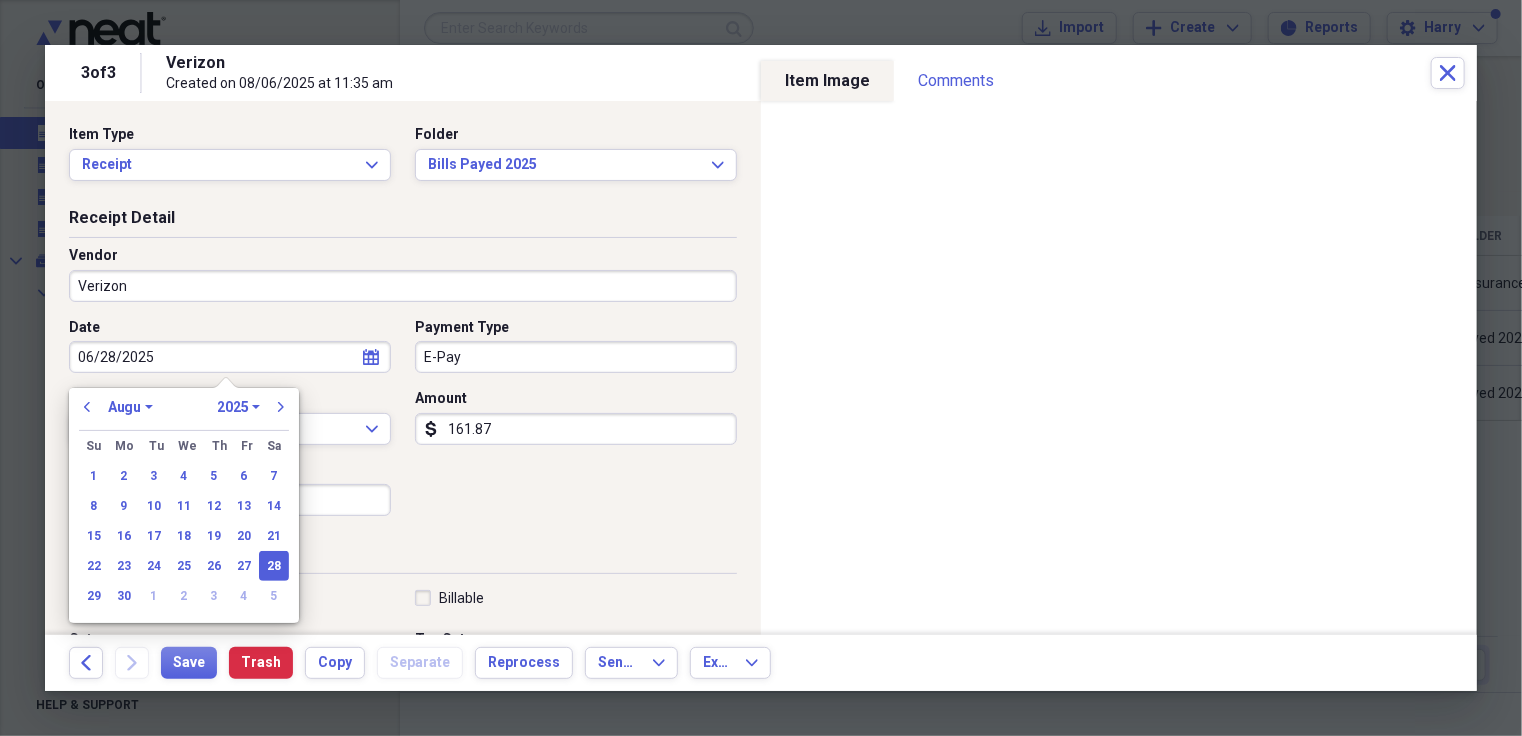 click on "January February March April May June July August September October November December" at bounding box center (130, 407) 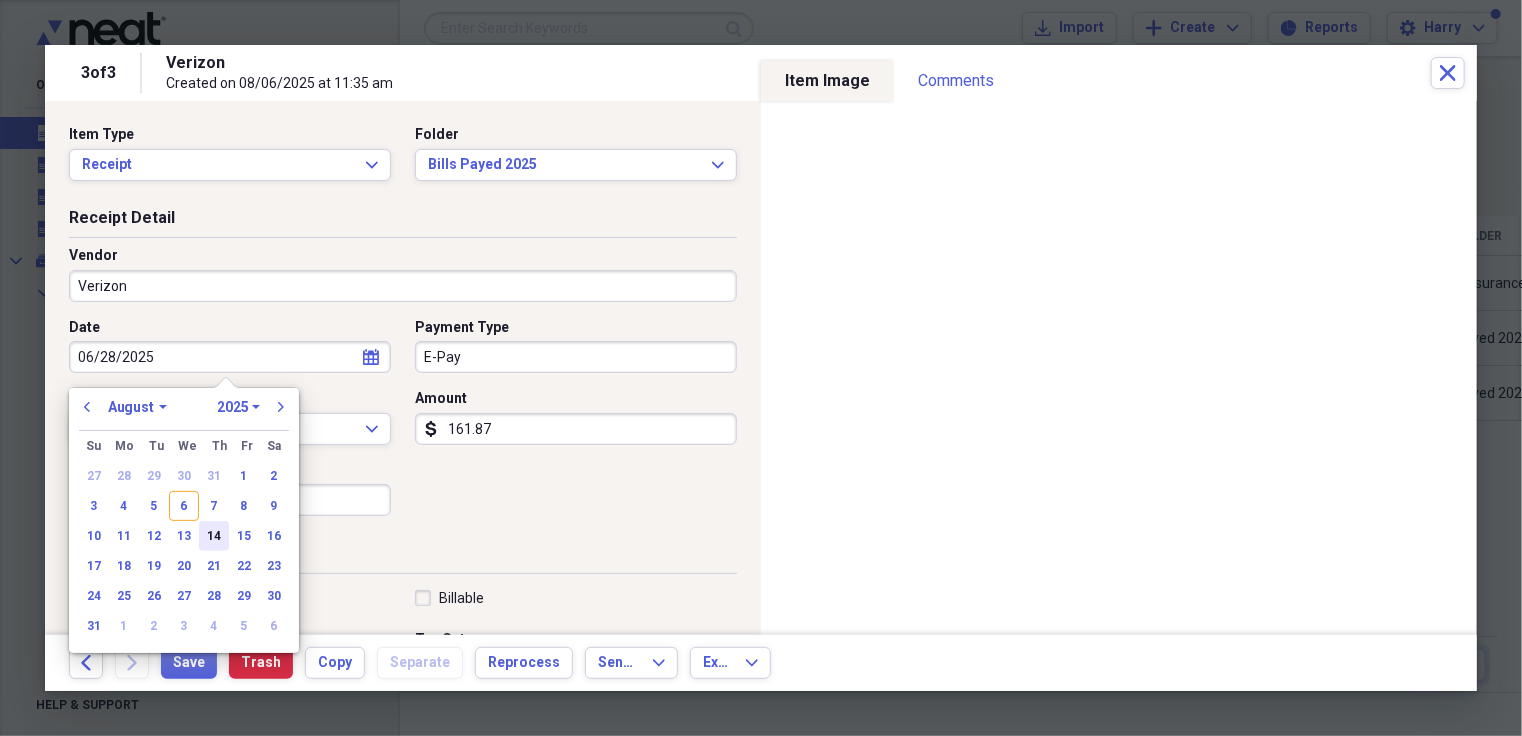 click on "14" at bounding box center [214, 536] 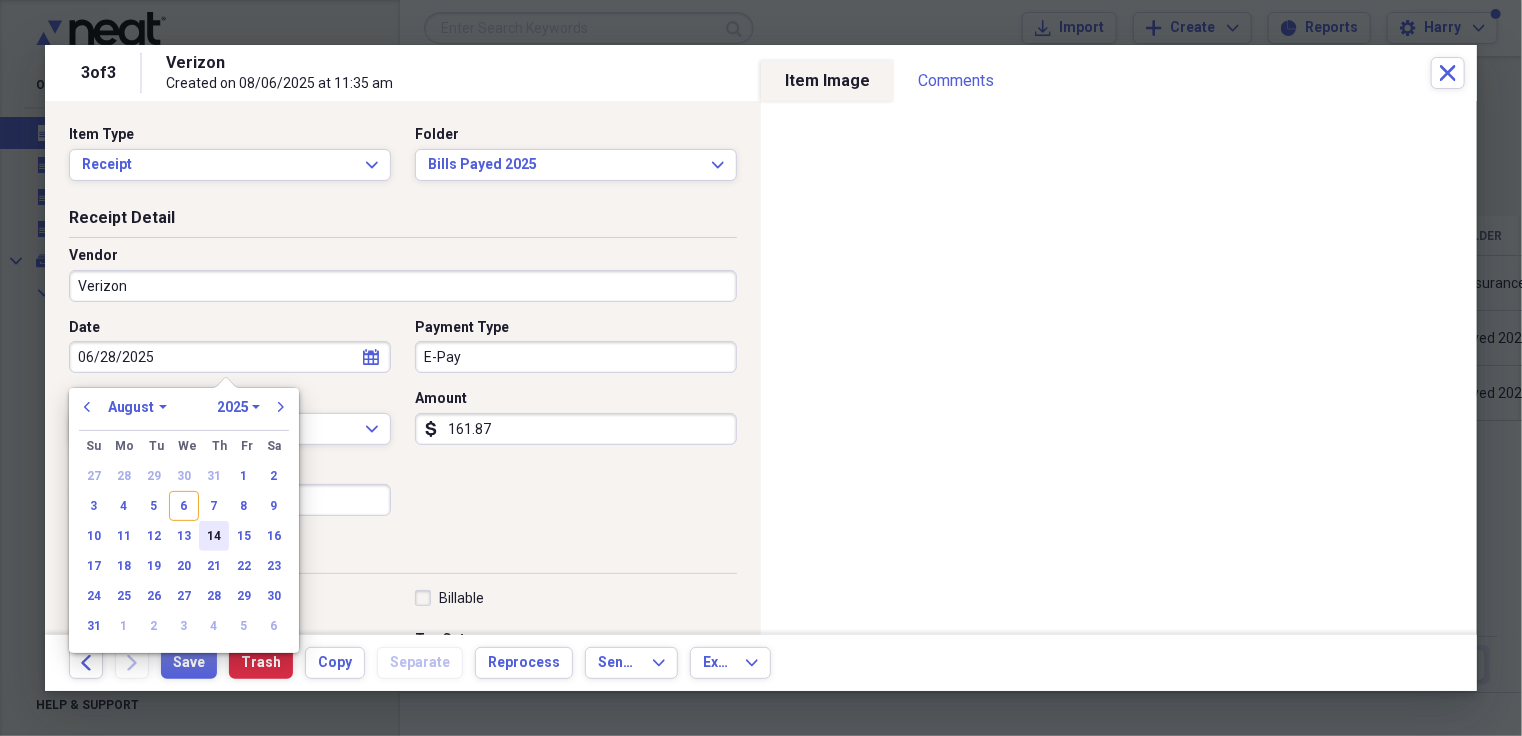 type on "08/14/2025" 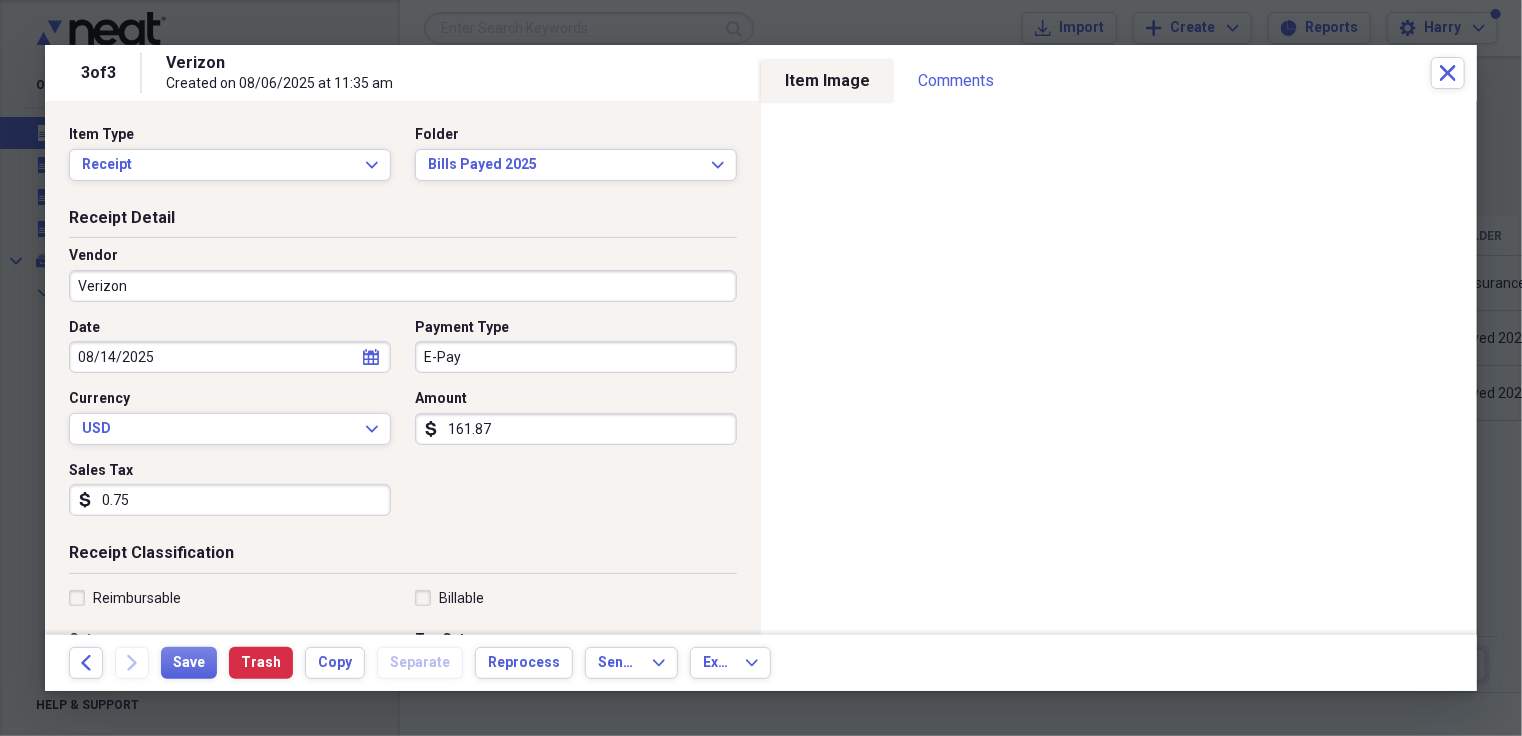 click on "0.75" at bounding box center (230, 500) 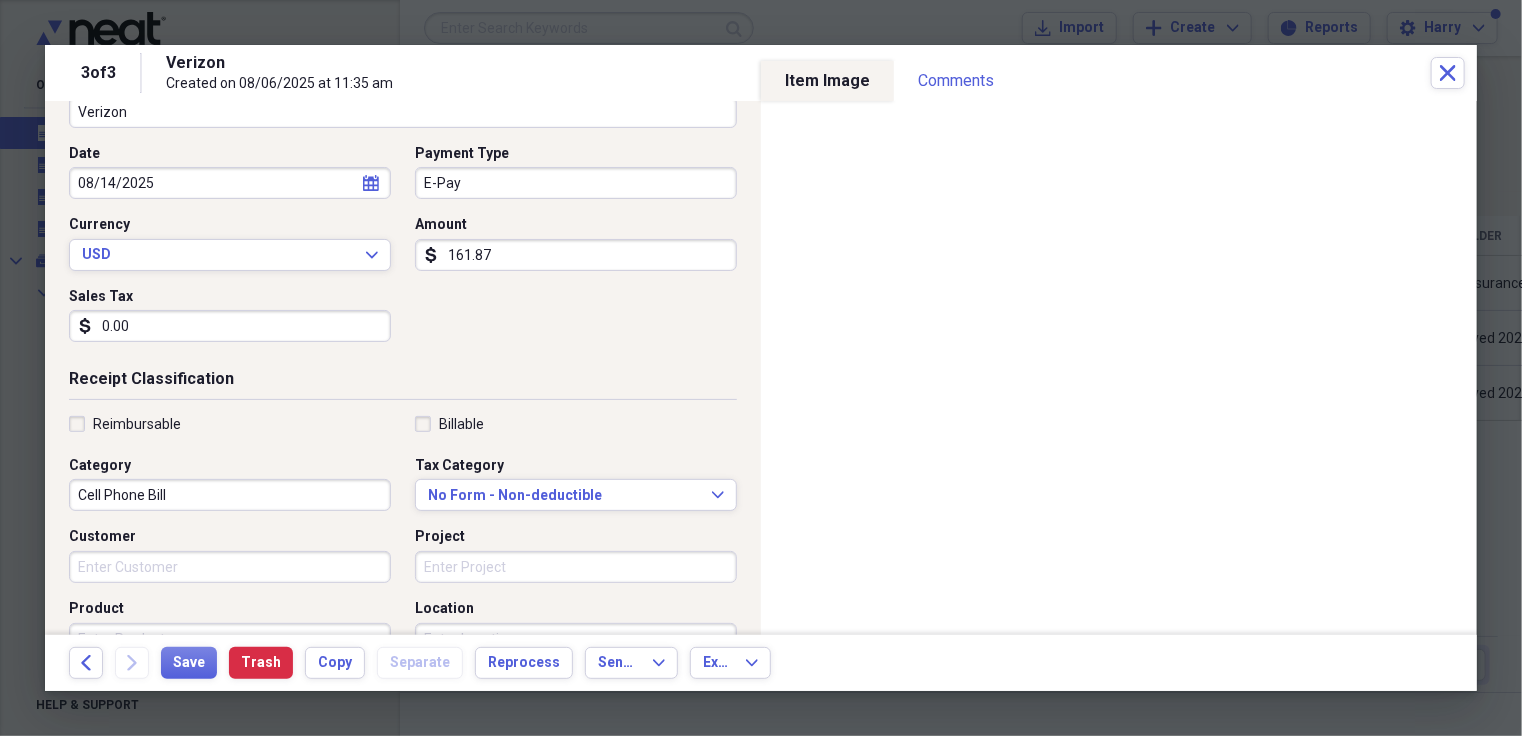 scroll, scrollTop: 200, scrollLeft: 0, axis: vertical 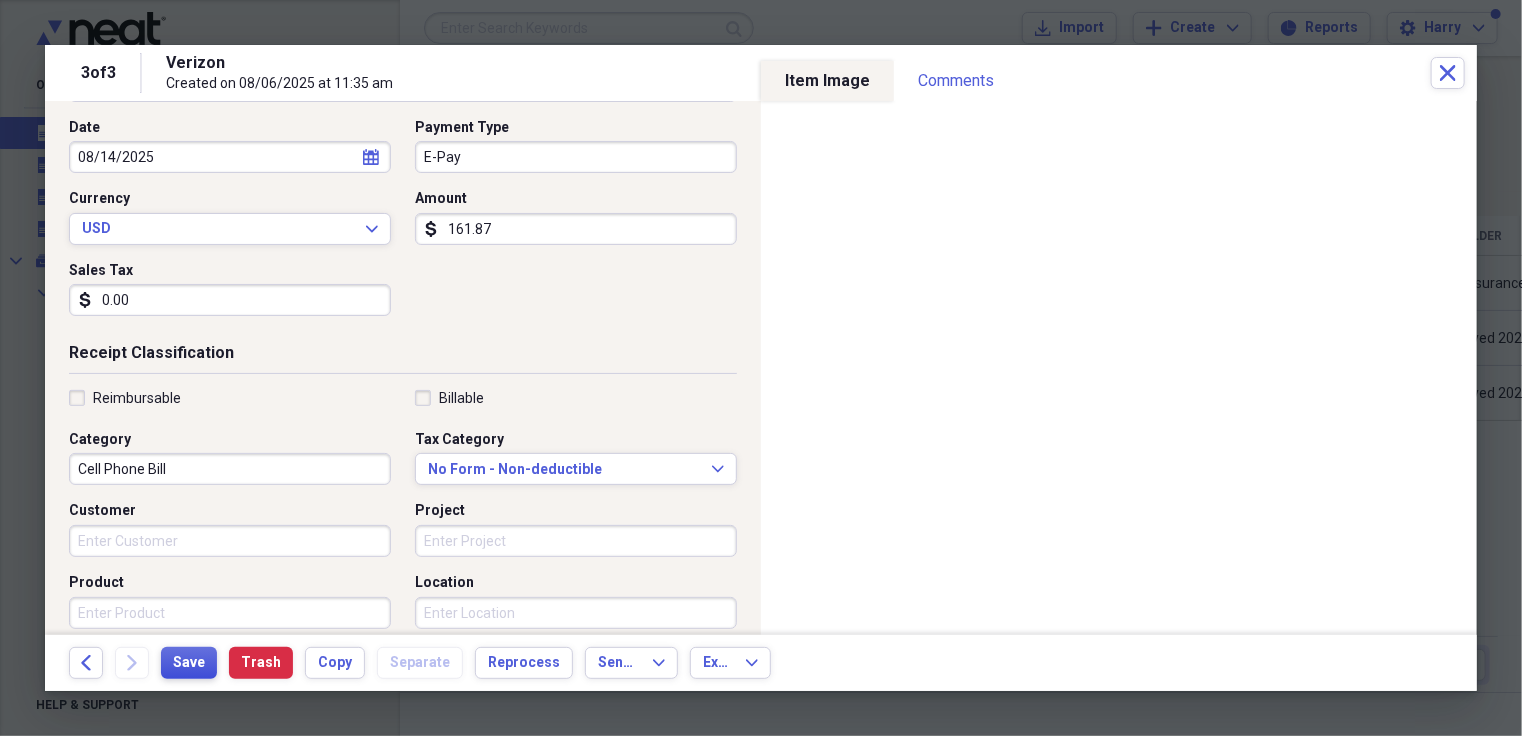type on "0.00" 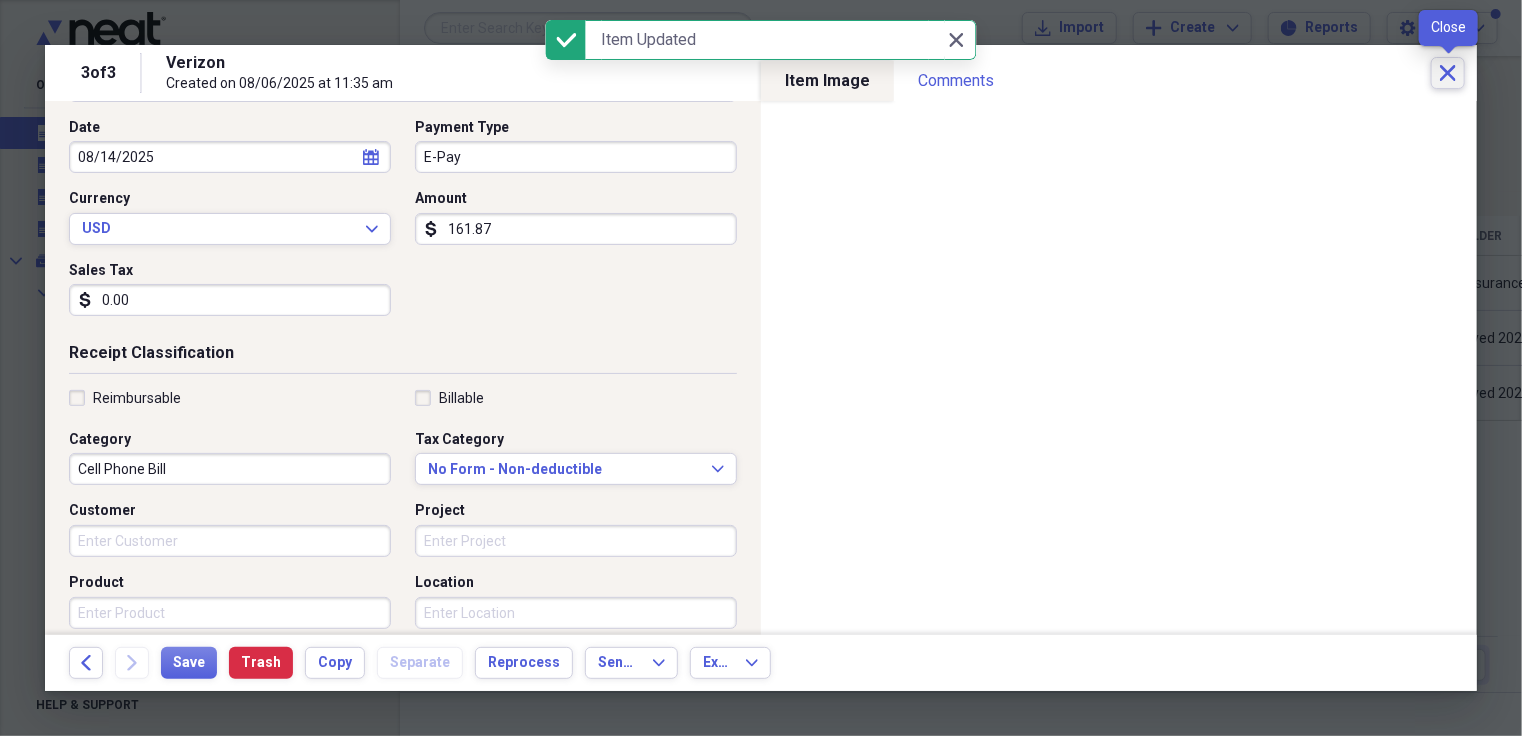 click on "Close" 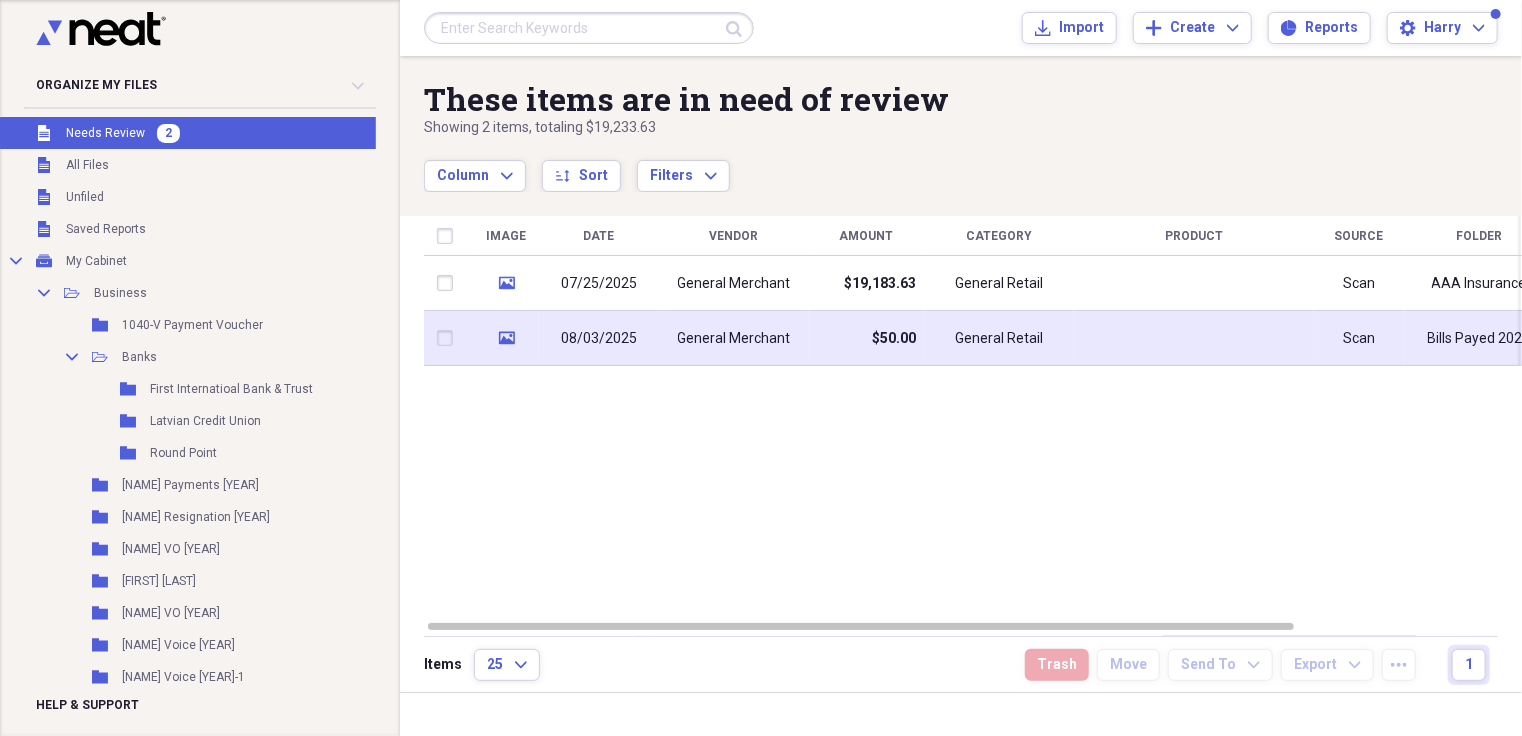 click on "$50.00" at bounding box center [894, 339] 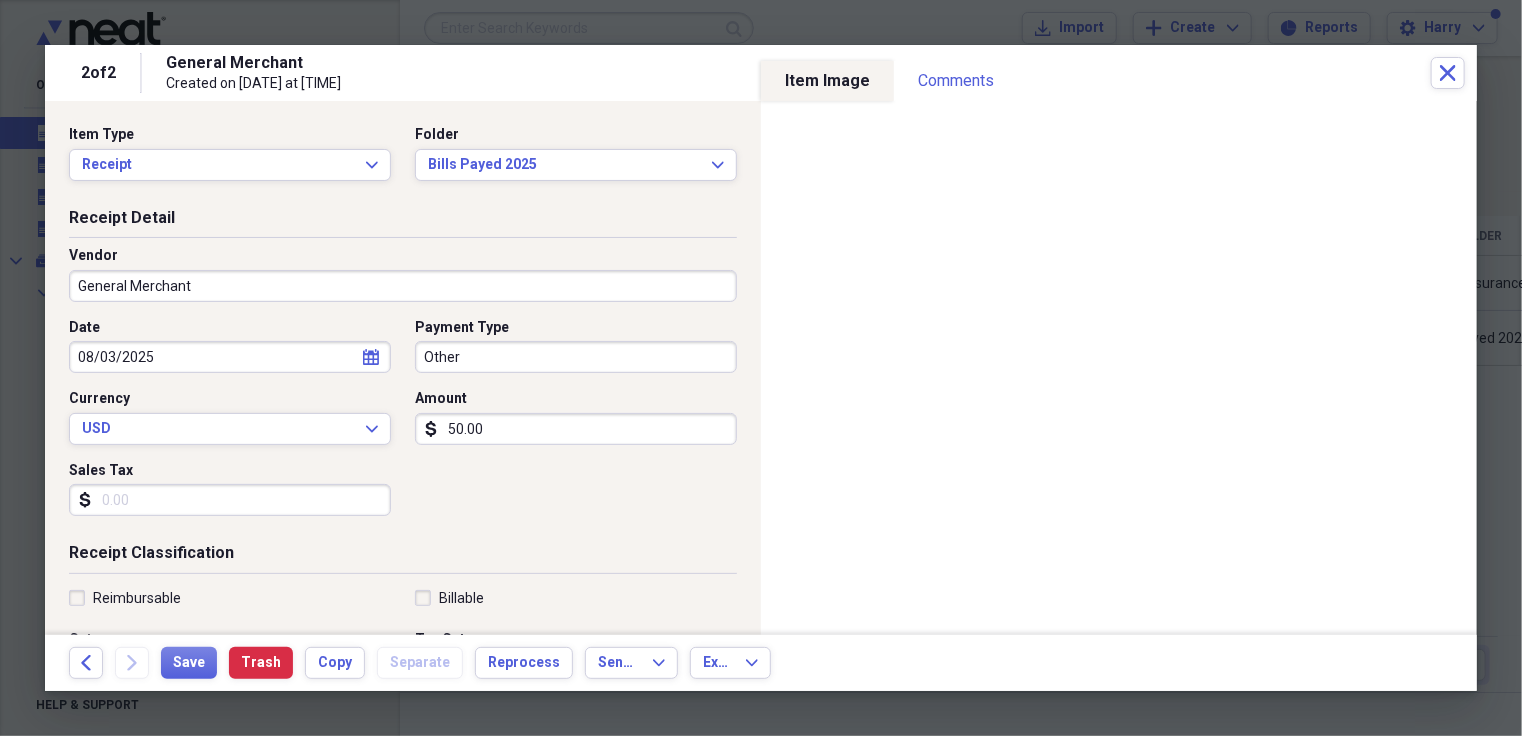 click on "General Merchant" at bounding box center (403, 286) 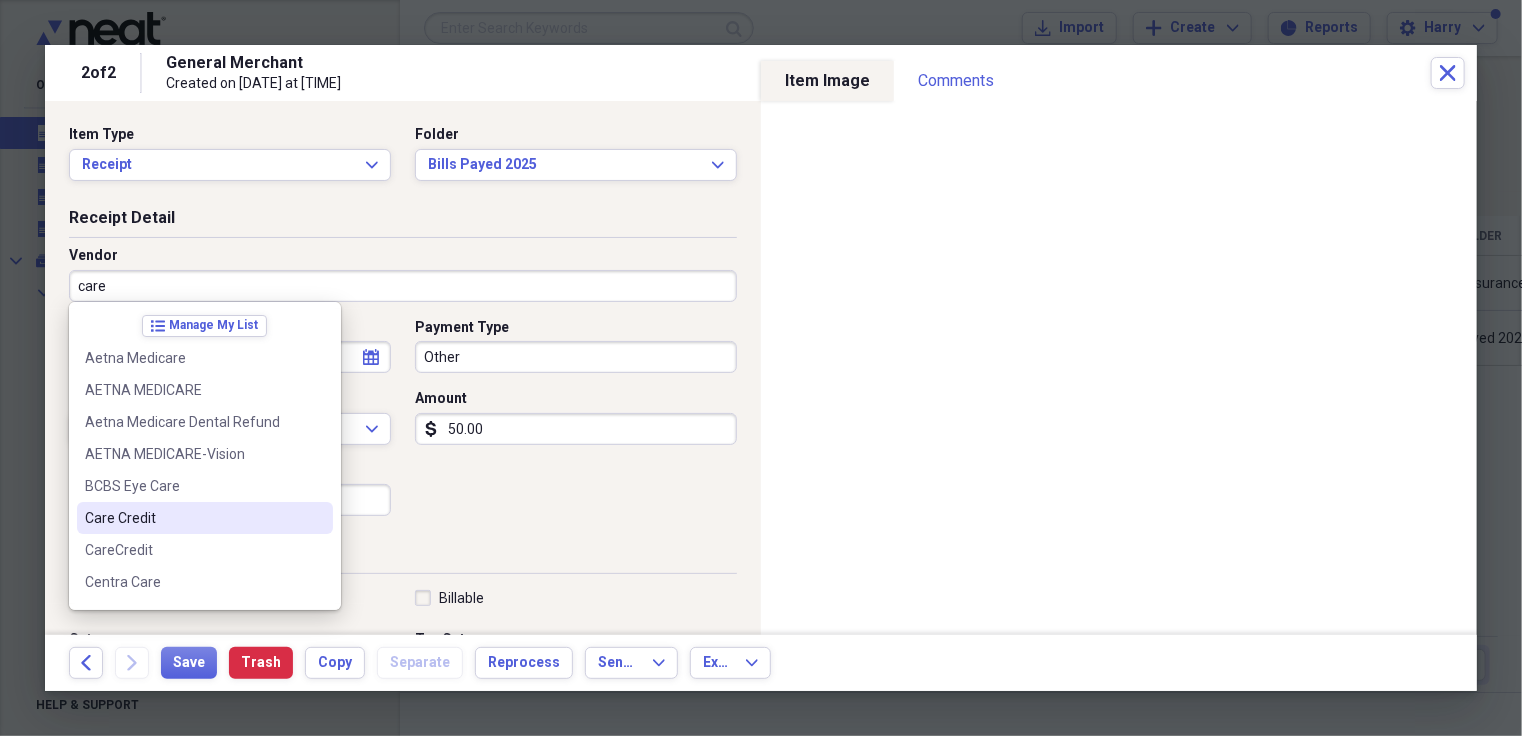 click on "Care Credit" at bounding box center (193, 518) 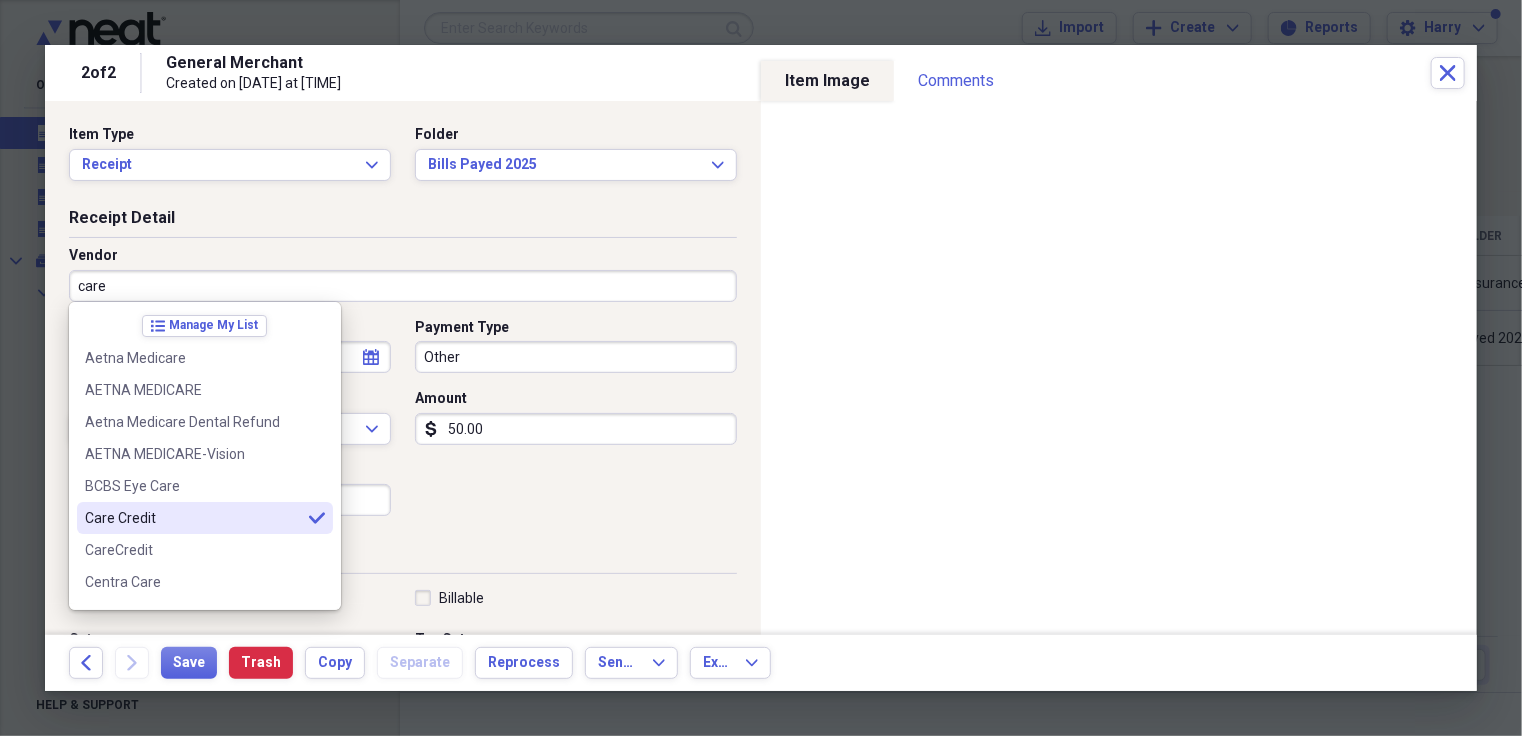 type on "Care Credit" 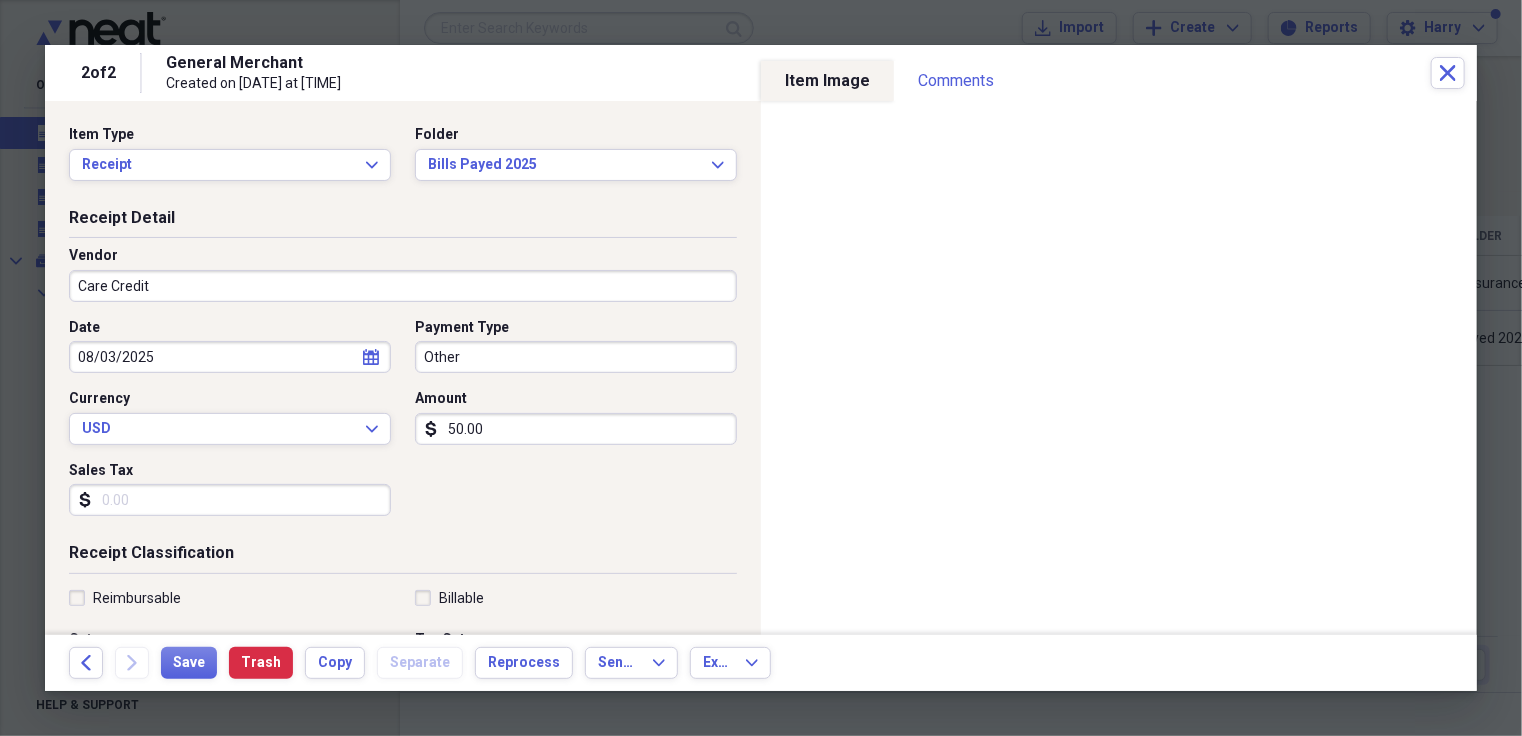 type on "Credit Card Bill" 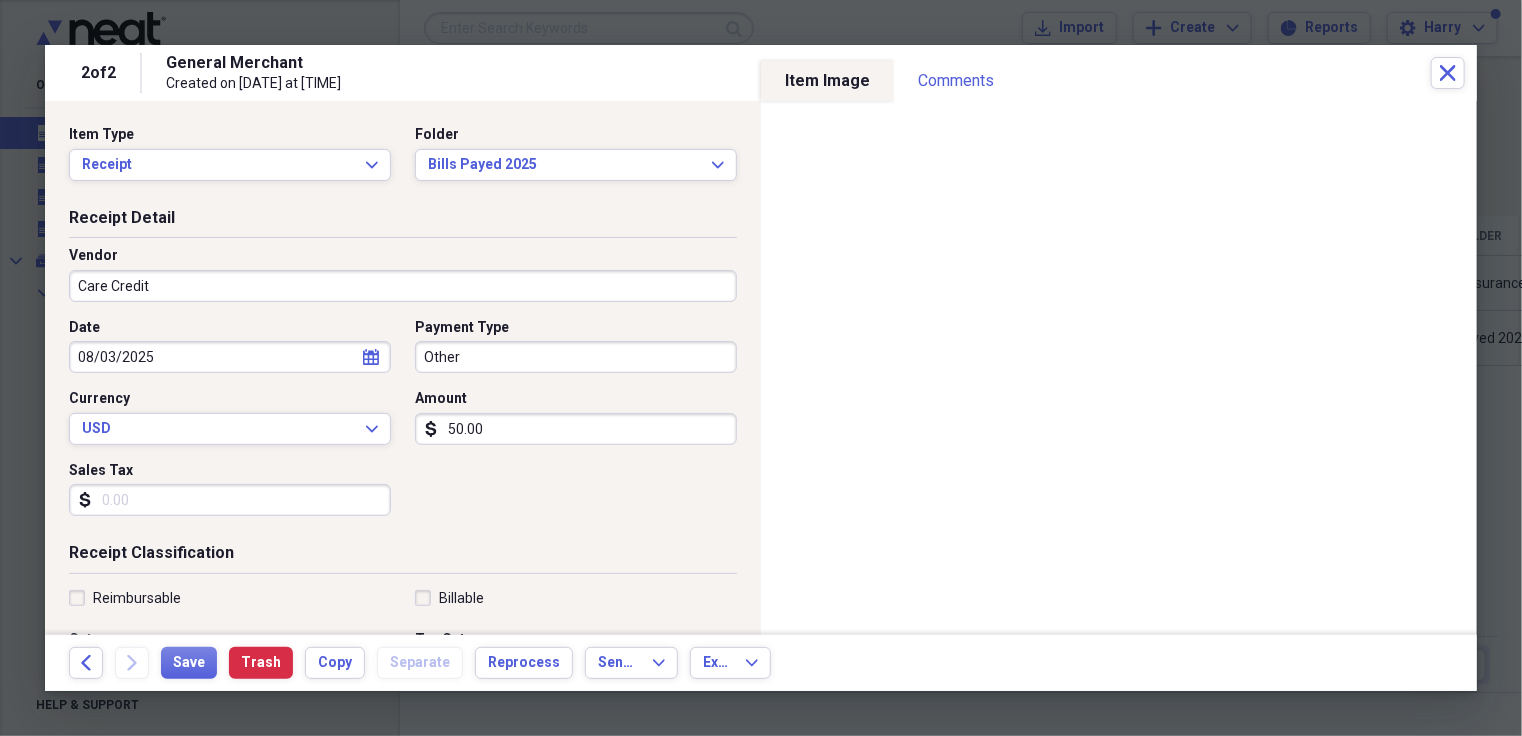 click 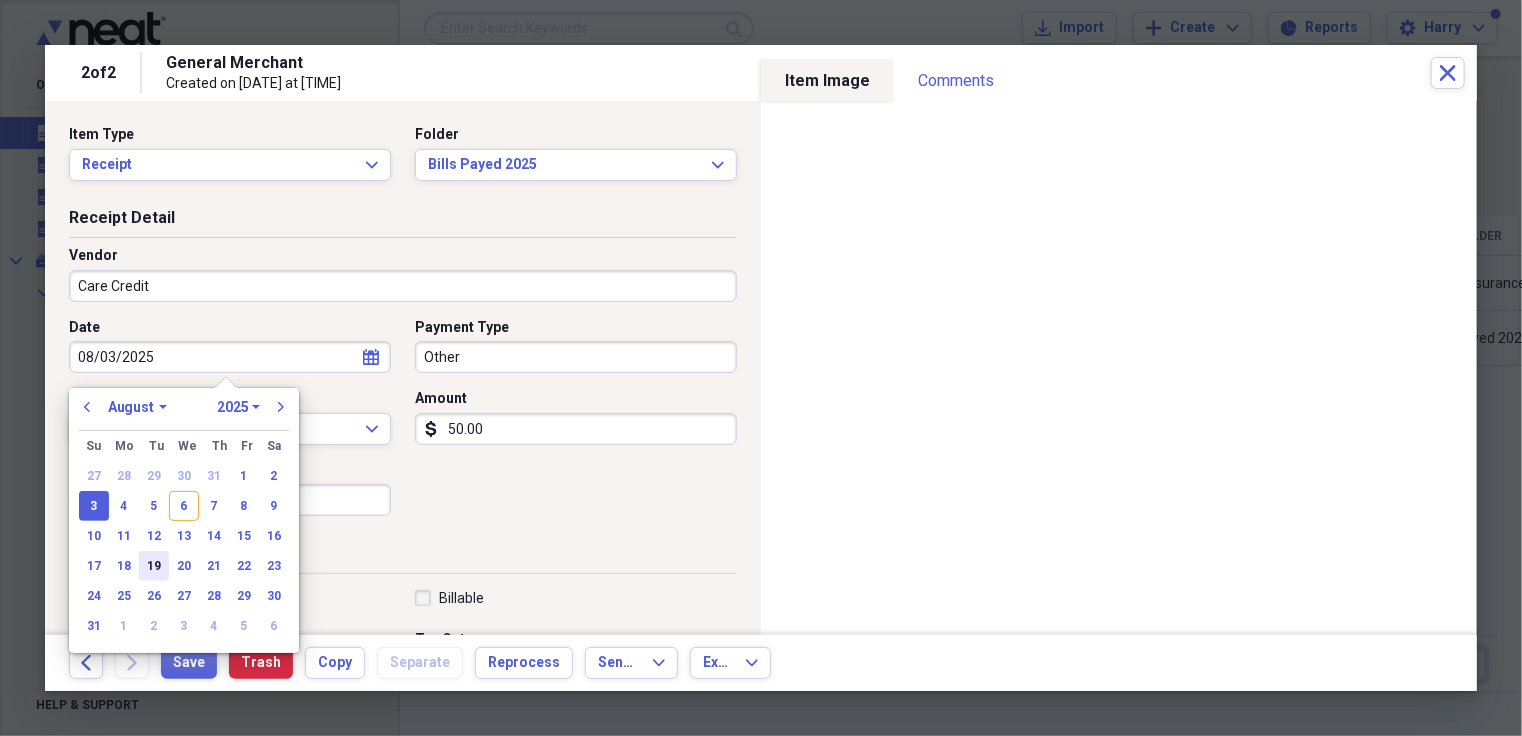 click on "19" at bounding box center (154, 566) 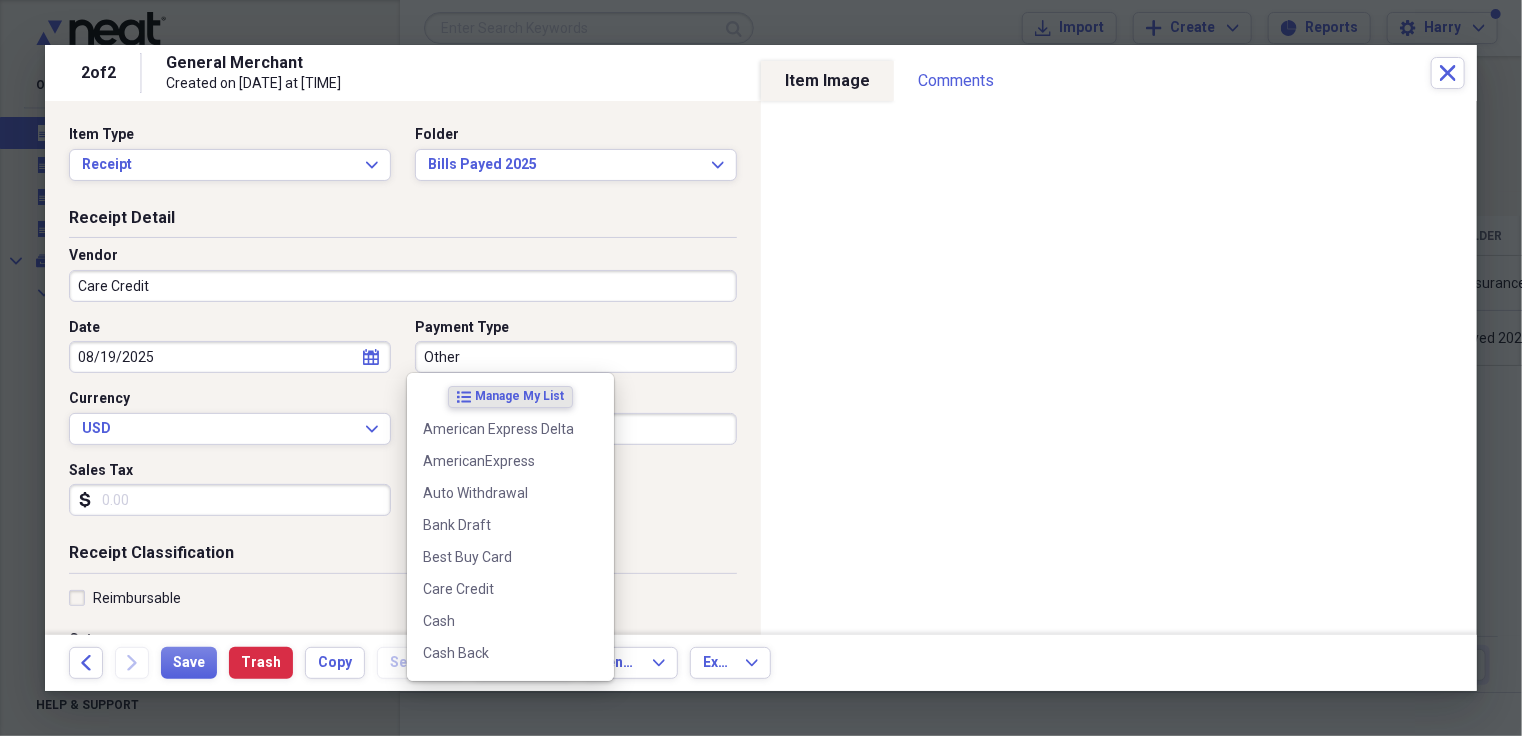 click on "Other" at bounding box center (576, 357) 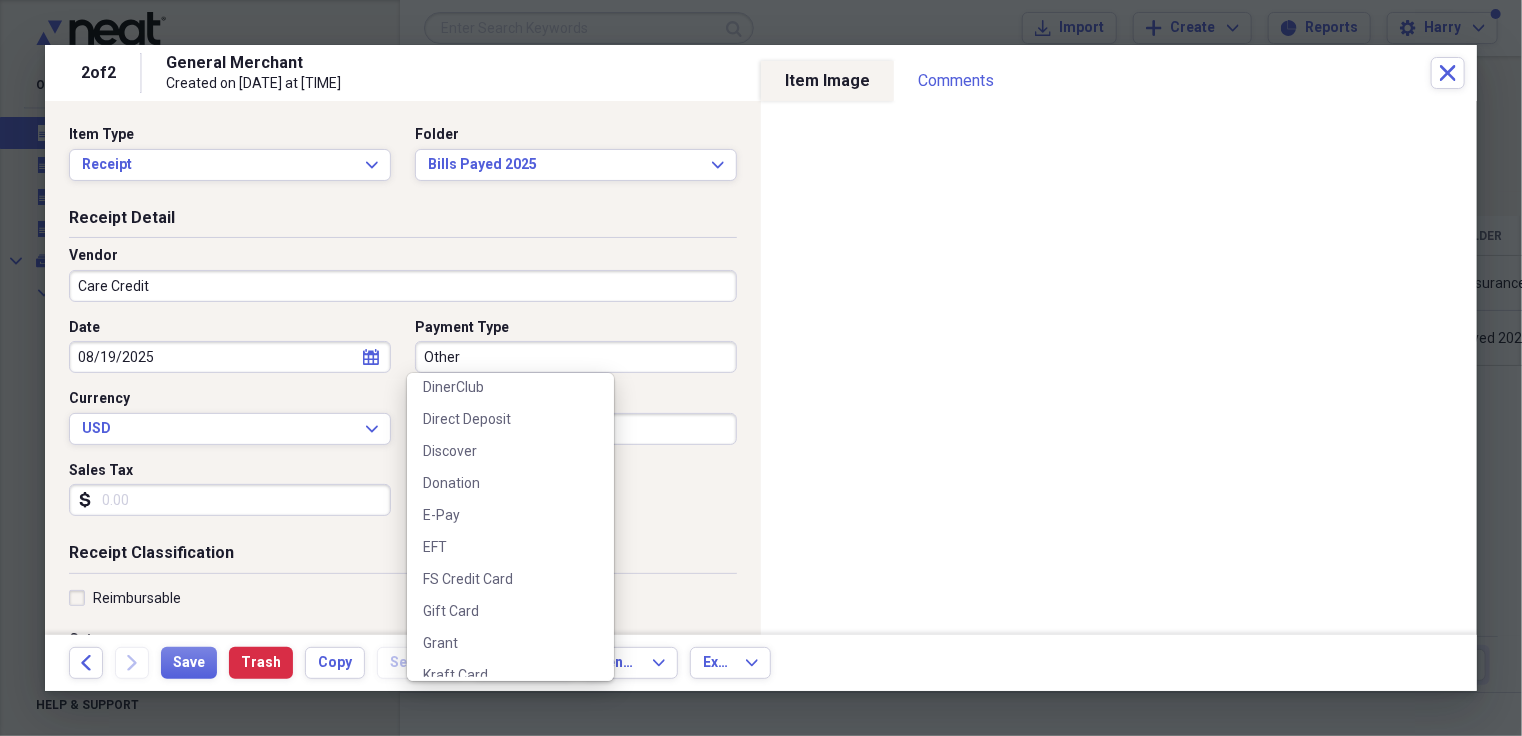 scroll, scrollTop: 400, scrollLeft: 0, axis: vertical 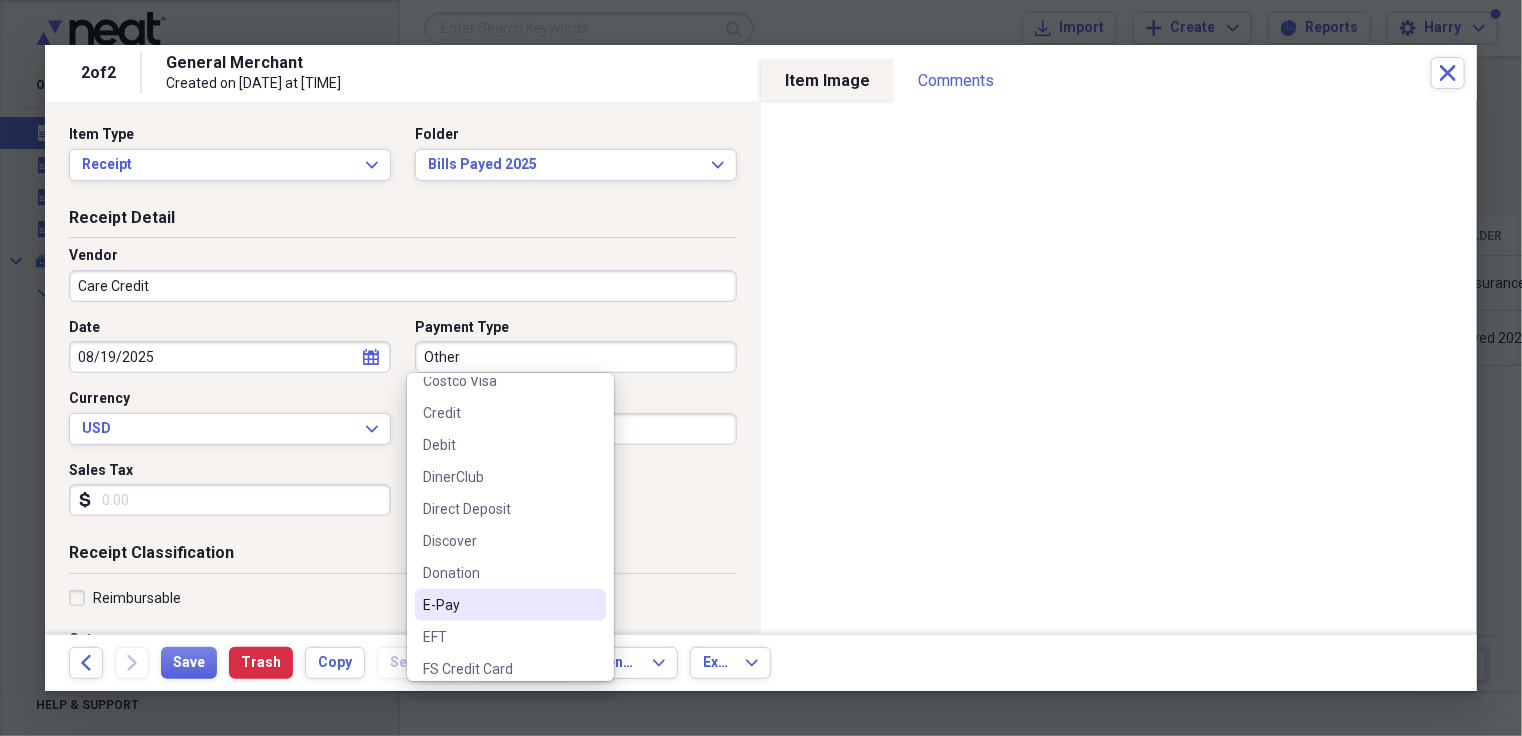 click on "E-Pay" at bounding box center [498, 605] 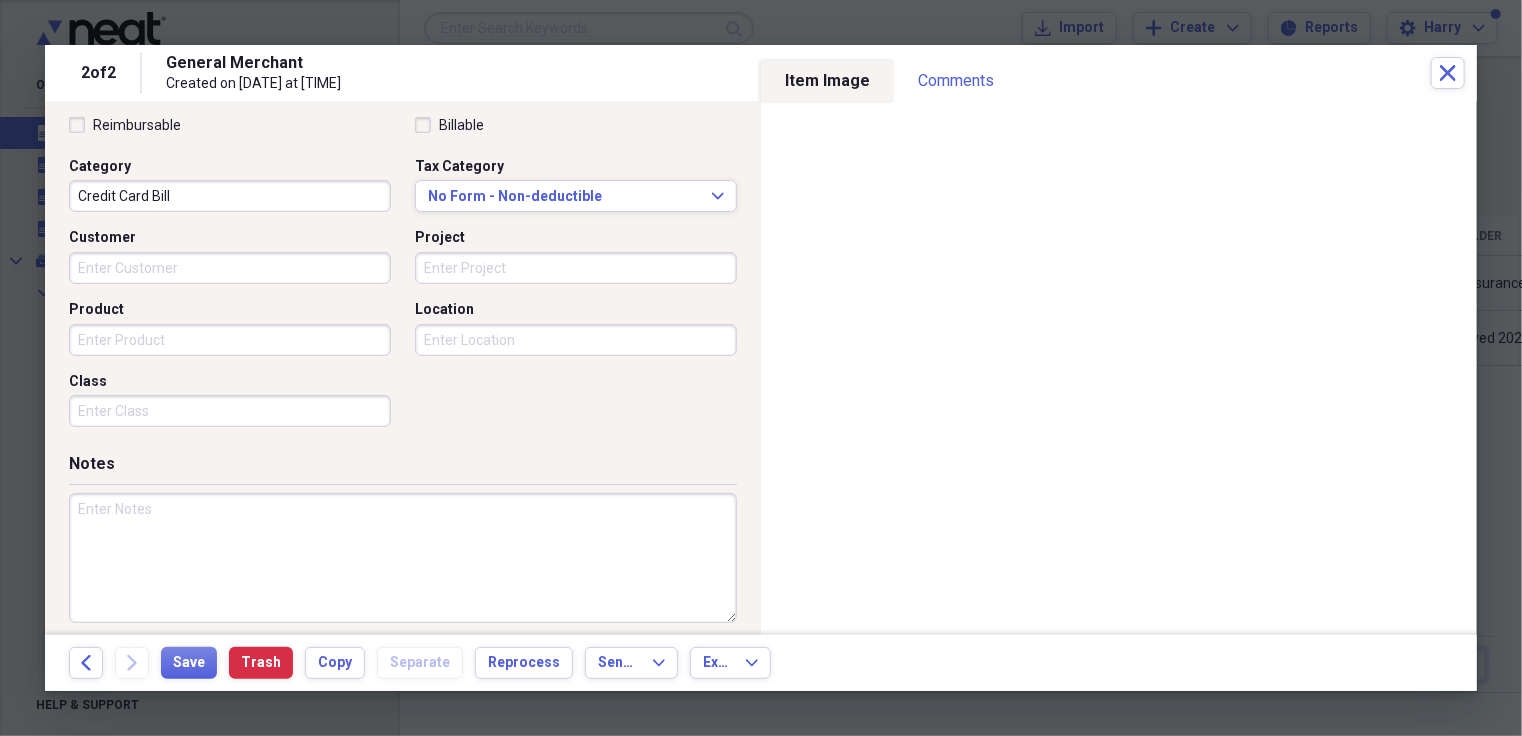 scroll, scrollTop: 485, scrollLeft: 0, axis: vertical 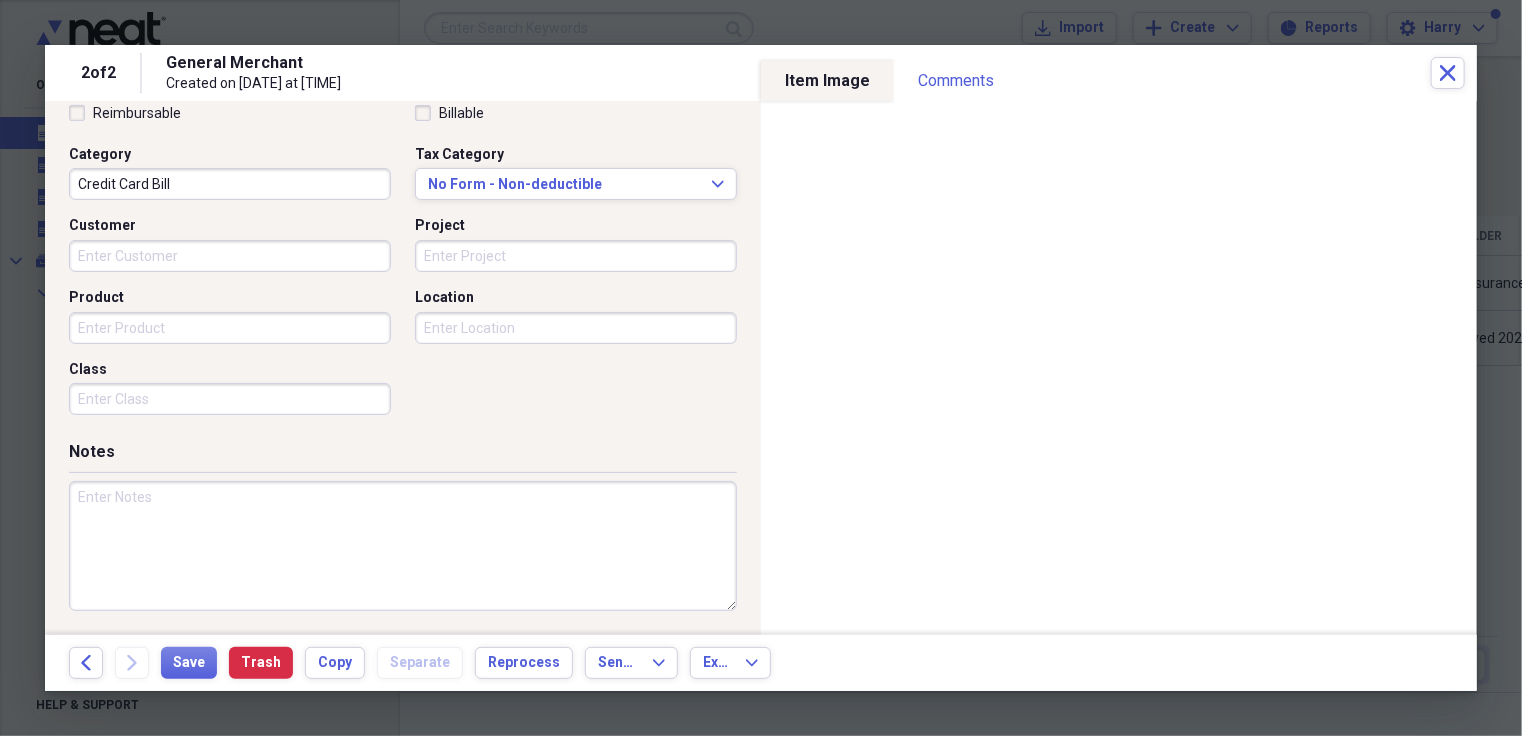 click at bounding box center [403, 546] 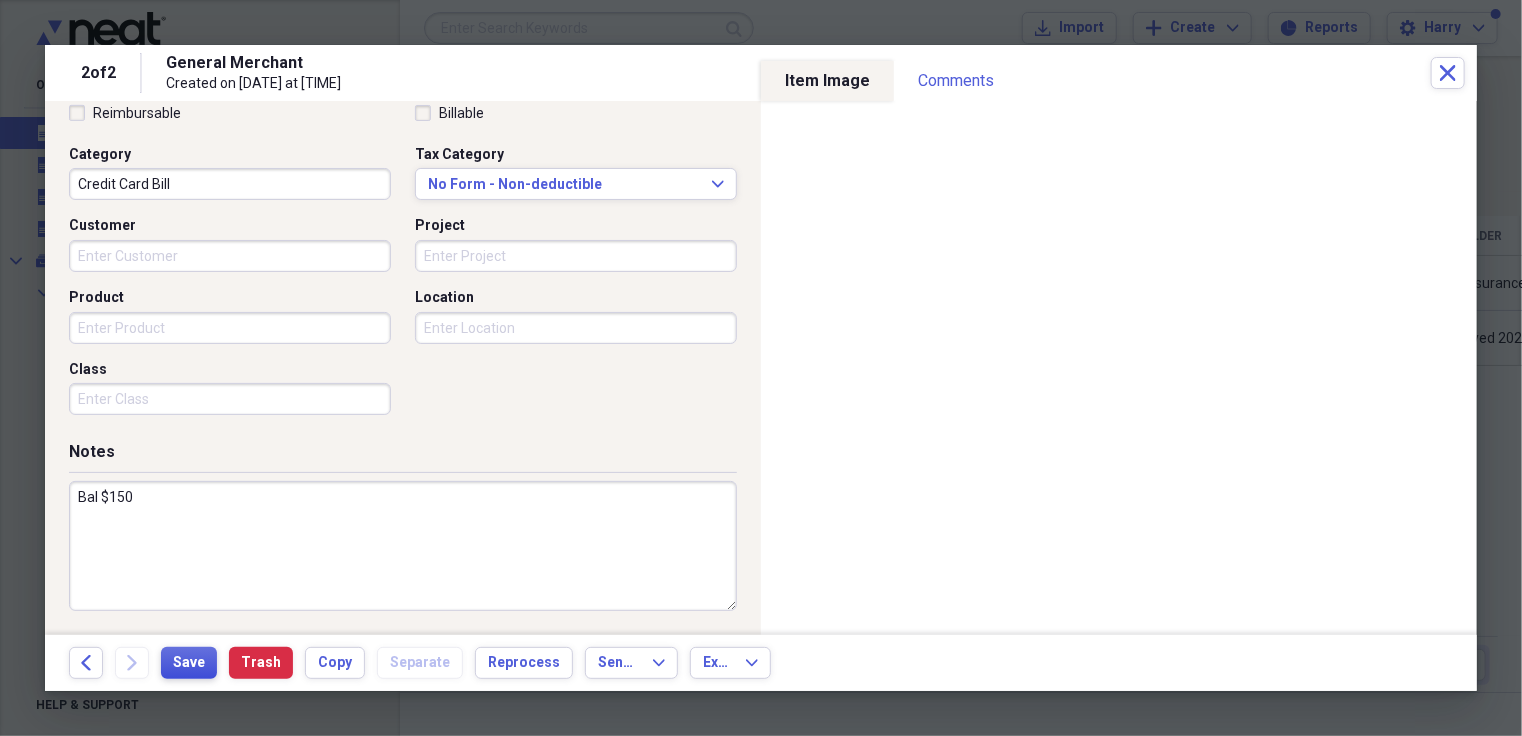type on "Bal $150" 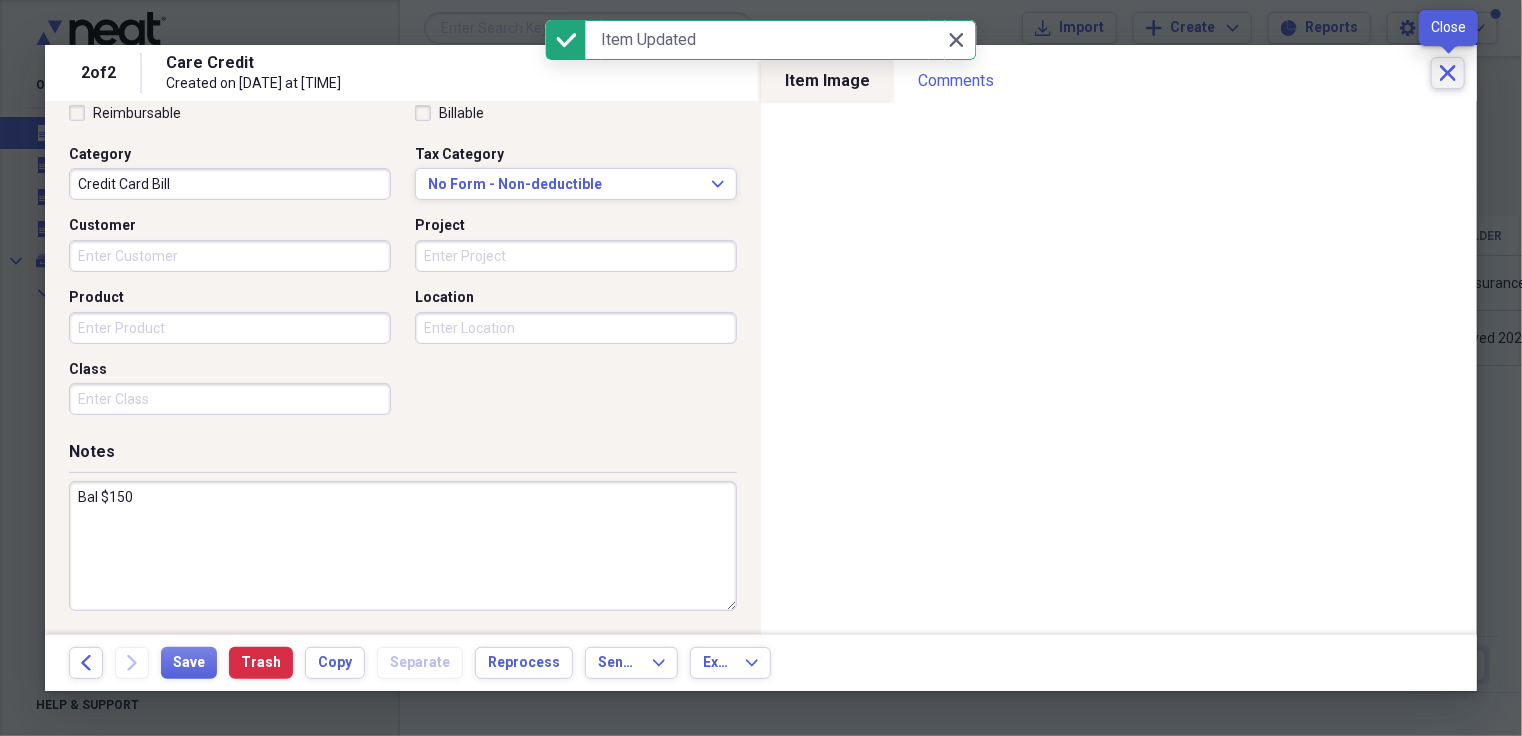 click on "Close" 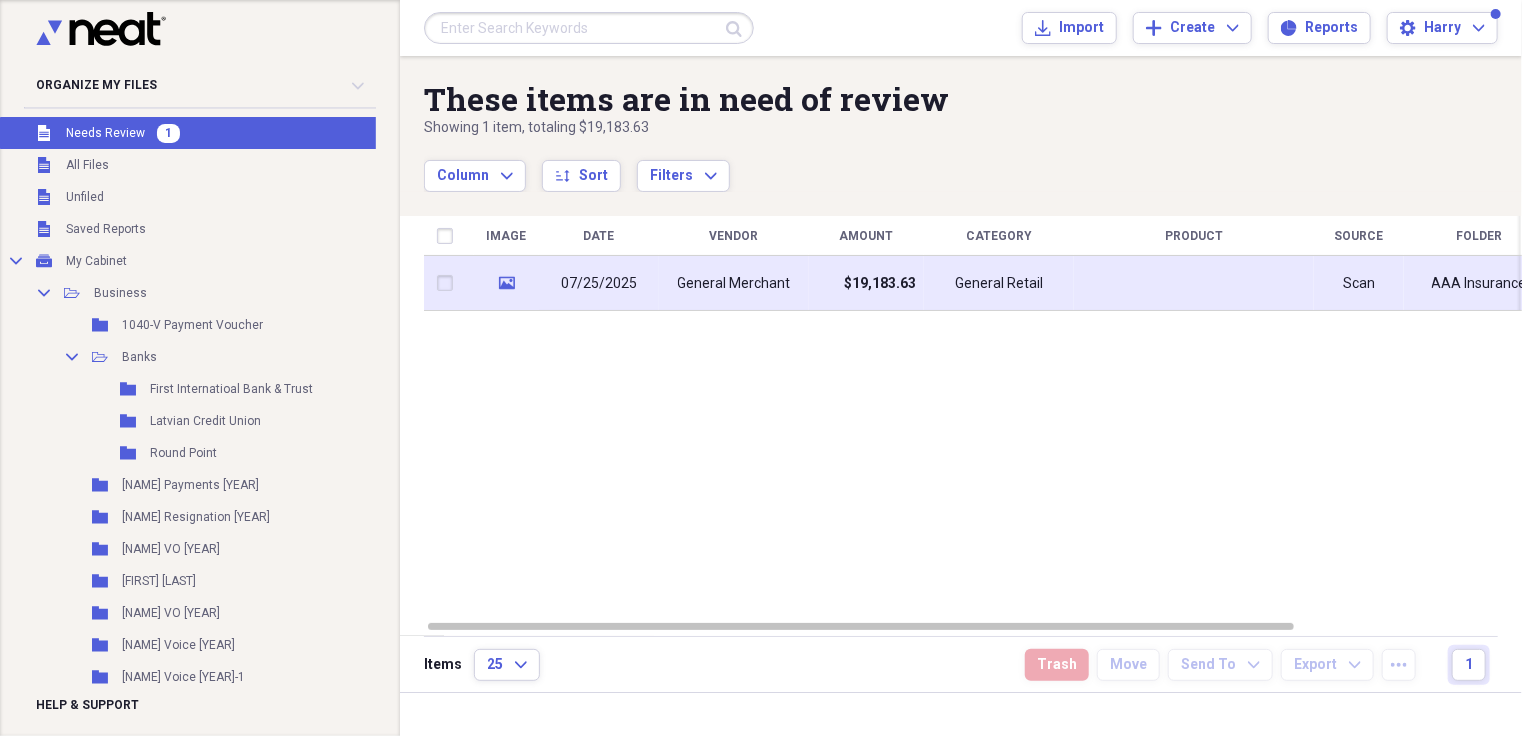 click on "General Merchant" at bounding box center [734, 284] 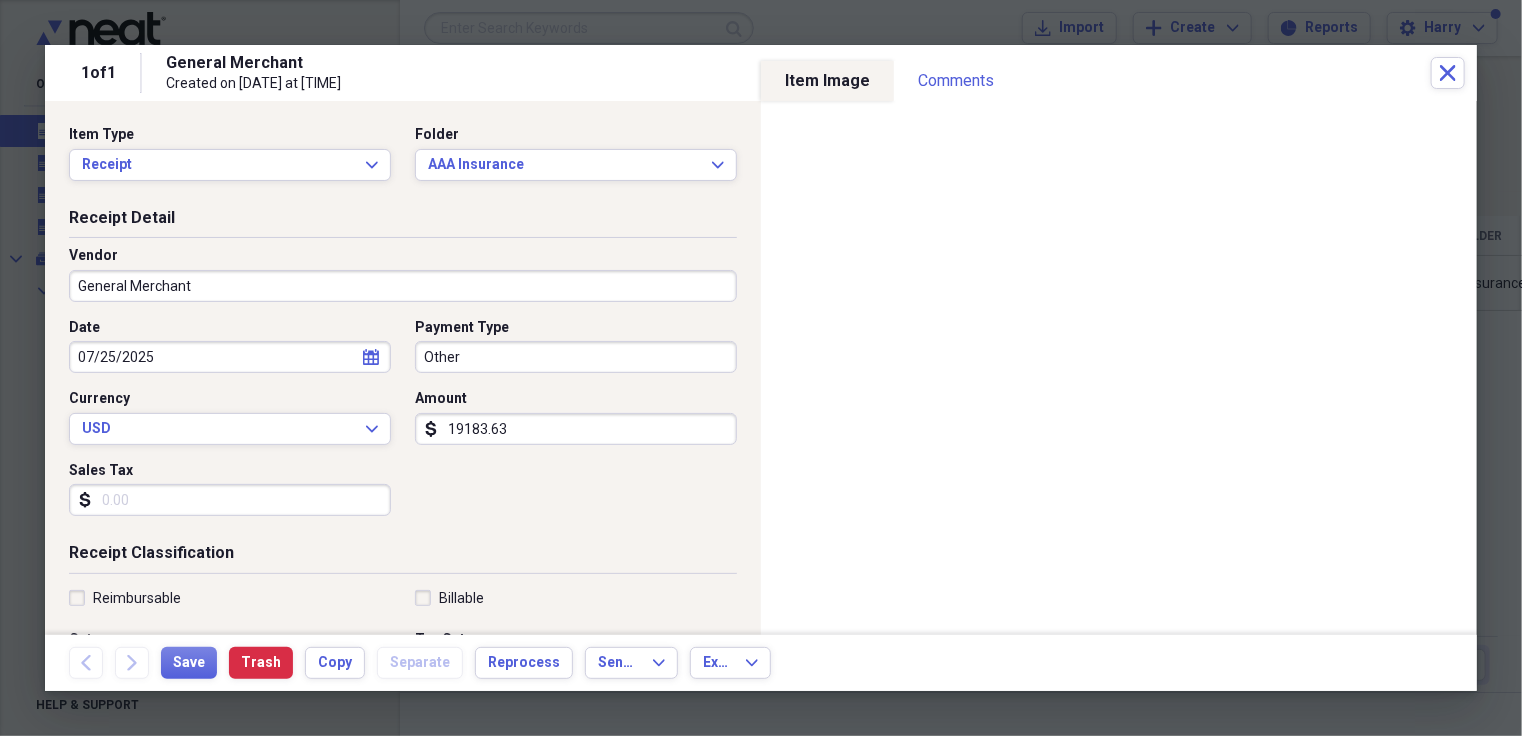 click on "General Merchant" at bounding box center (403, 286) 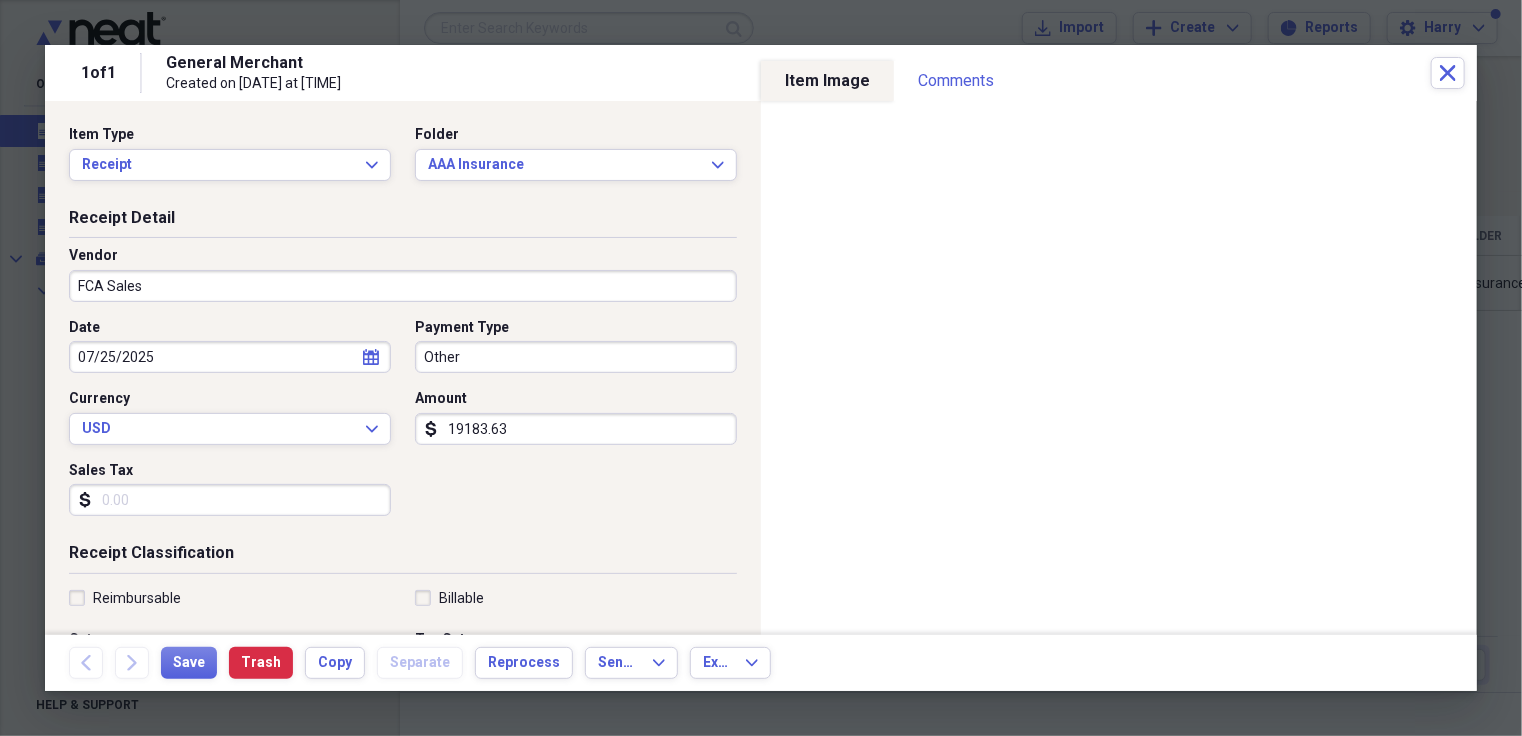 type on "FCA Sales" 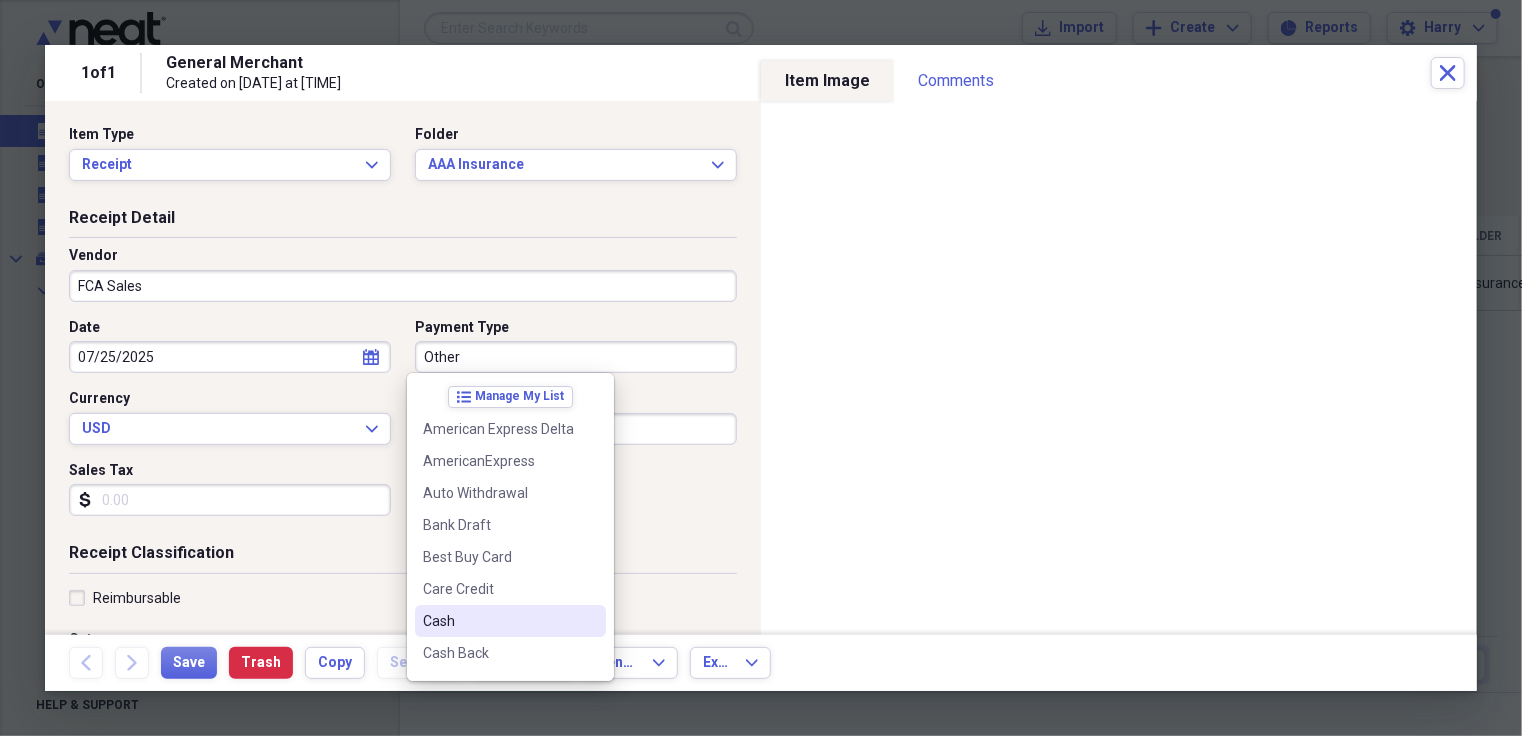 click on "Cash" at bounding box center (498, 621) 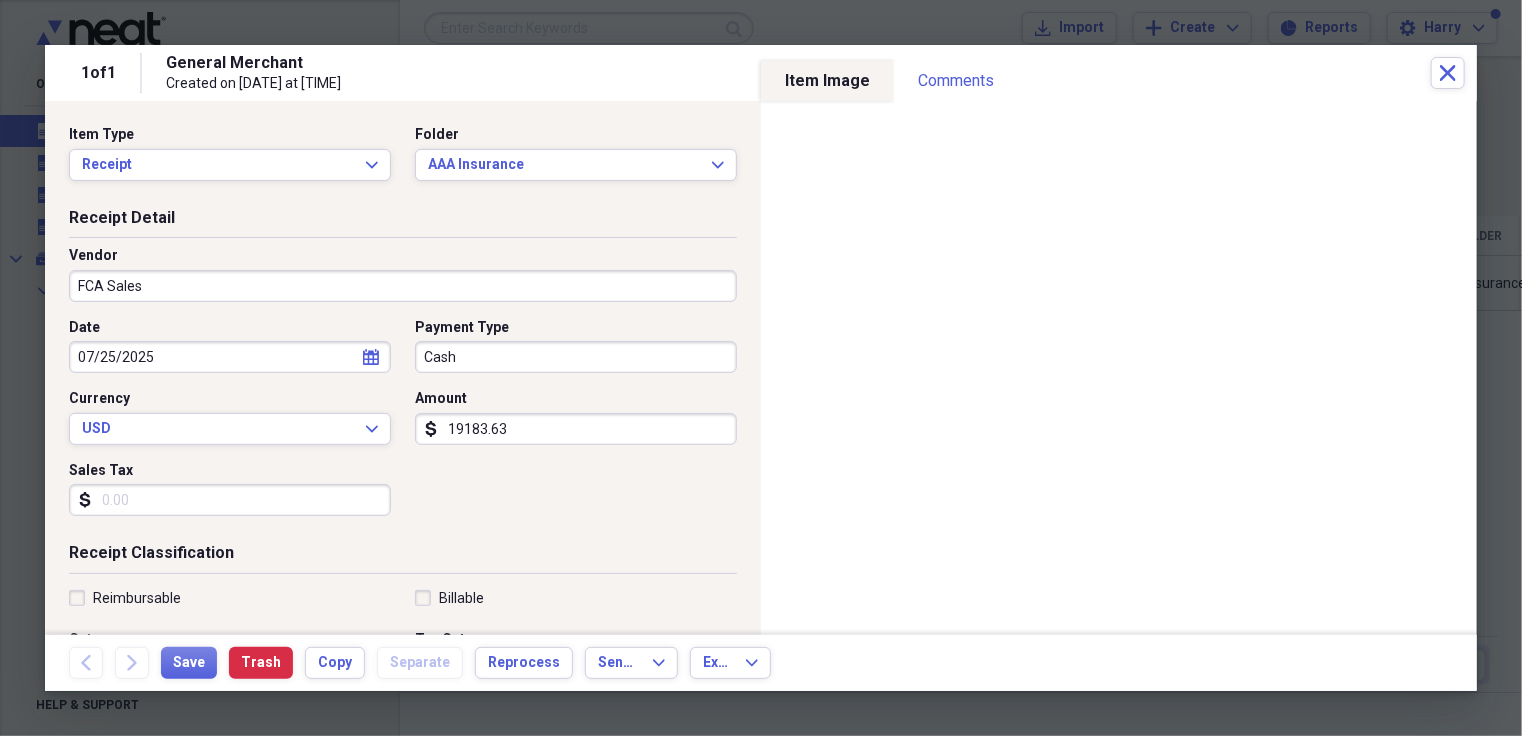 click on "19183.63" at bounding box center [576, 429] 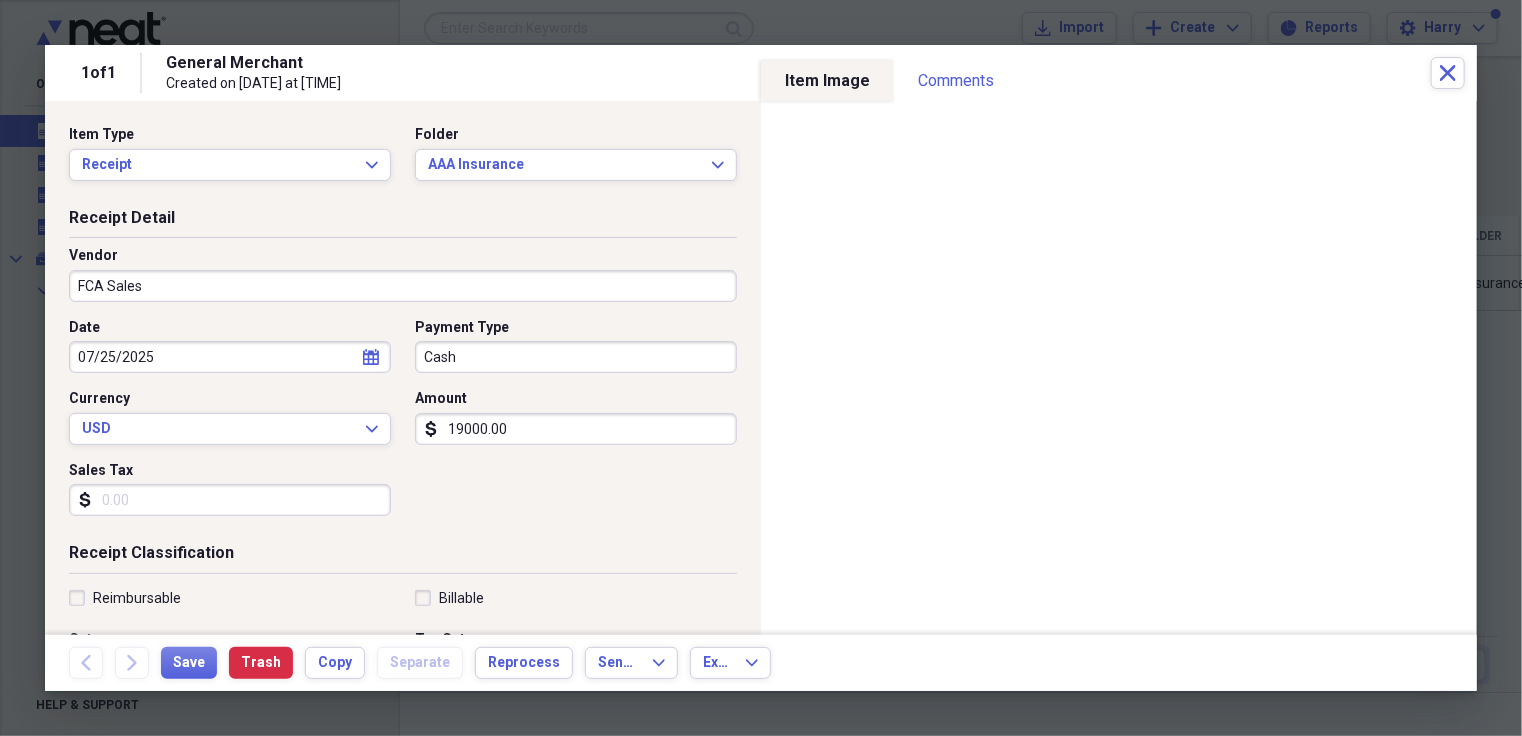 type on "19000.00" 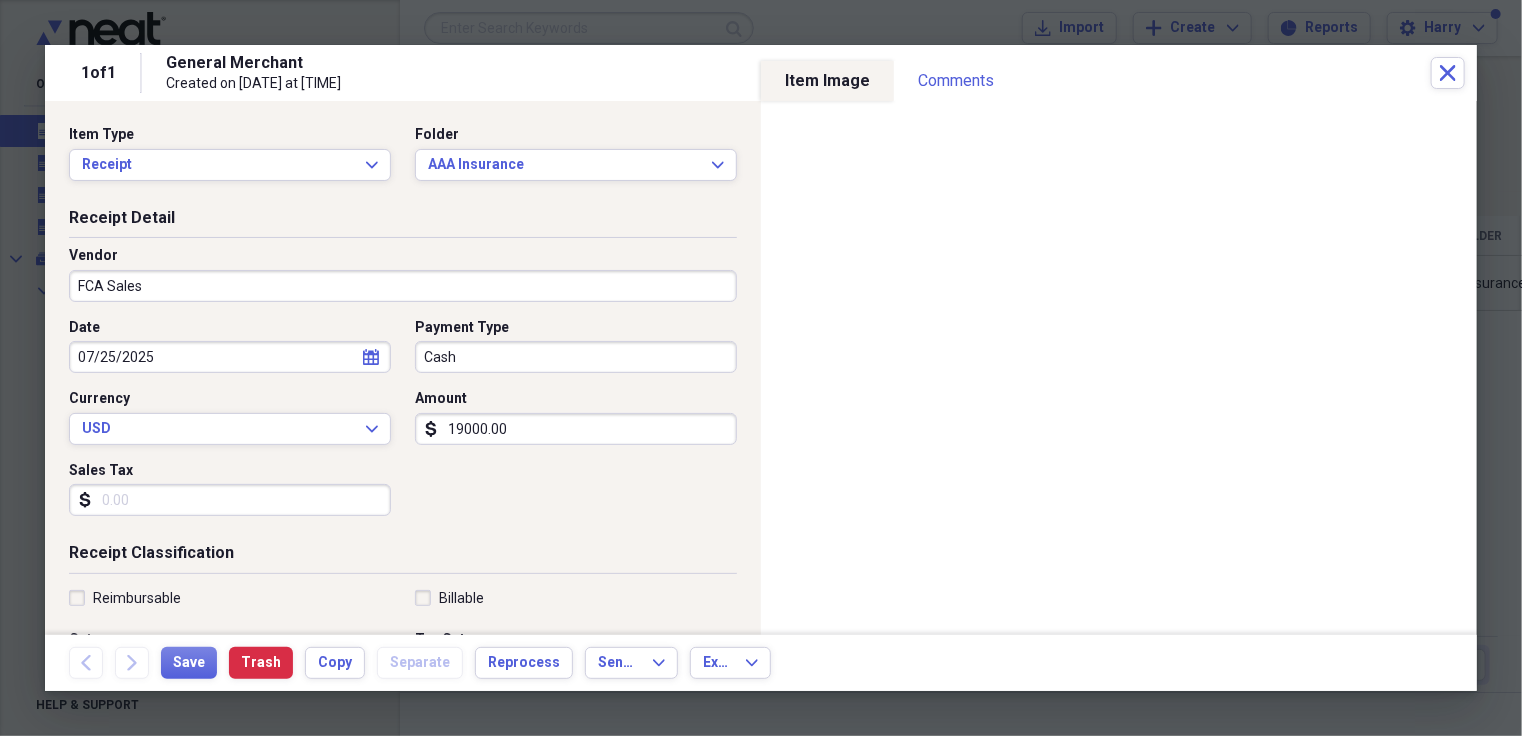 click on "Date [DATE] calendar Calendar Payment Type Cash Currency USD Expand Amount dollar-sign [NUMBER] Sales Tax dollar-sign" at bounding box center [403, 425] 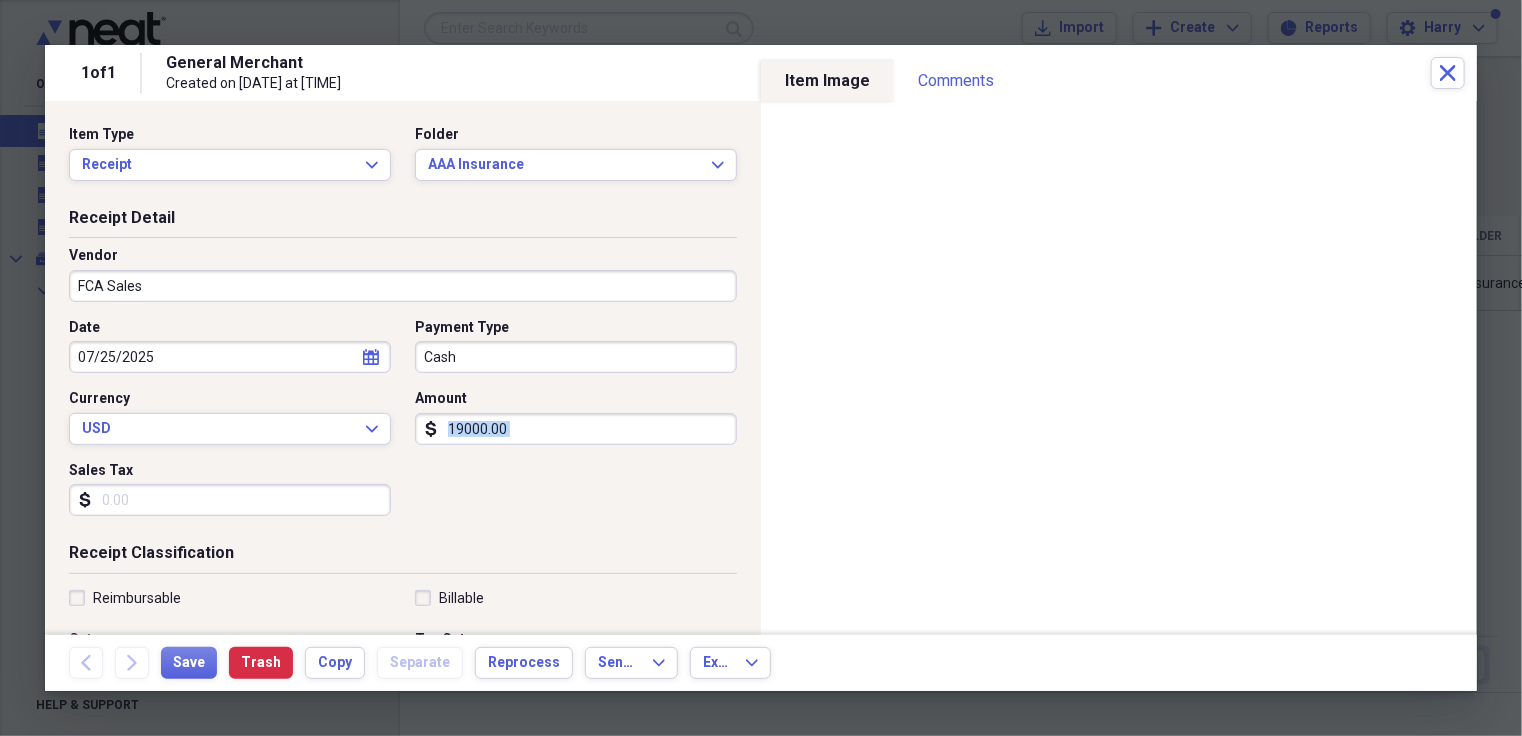 click on "Date [DATE] calendar Calendar Payment Type Cash Currency USD Expand Amount dollar-sign [NUMBER] Sales Tax dollar-sign" at bounding box center [403, 425] 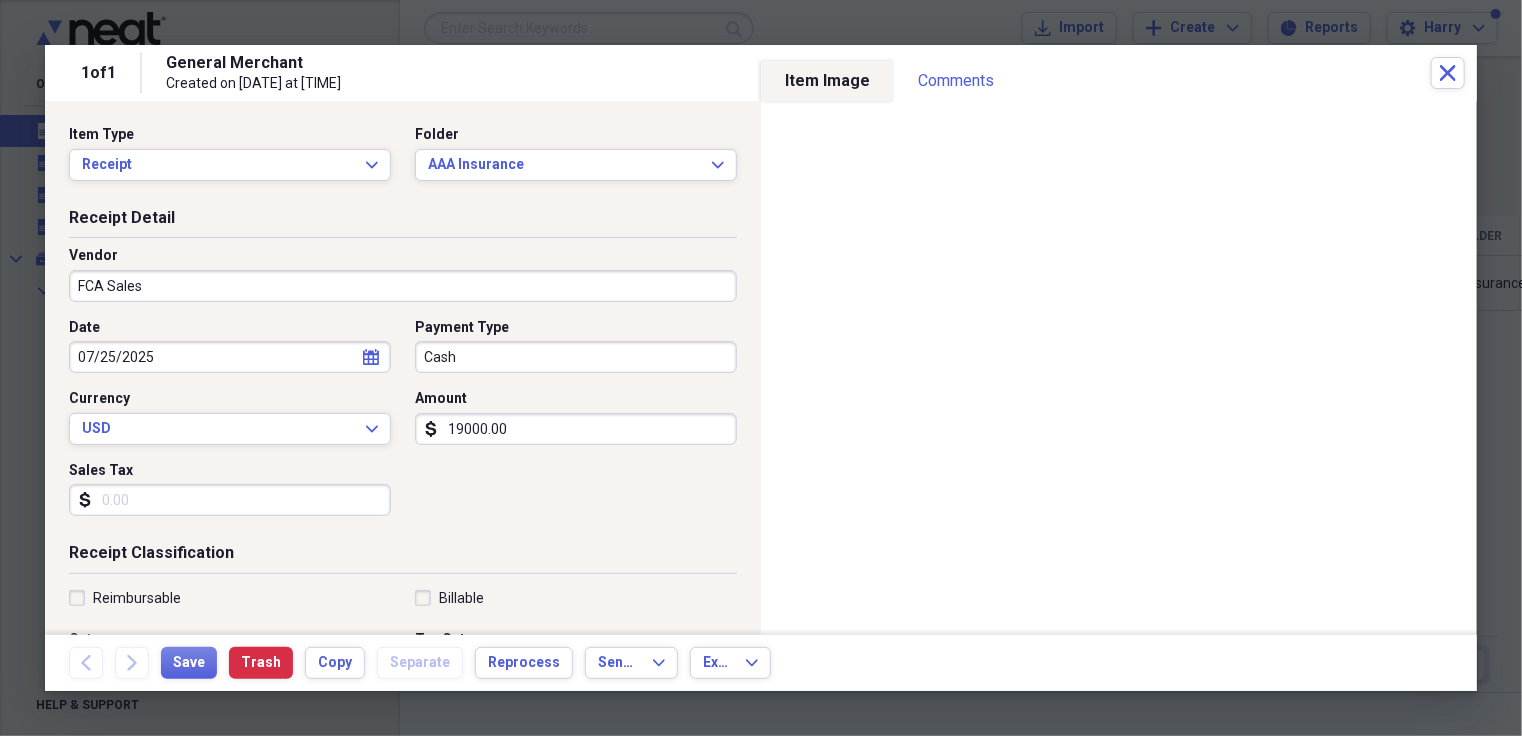 select on "6" 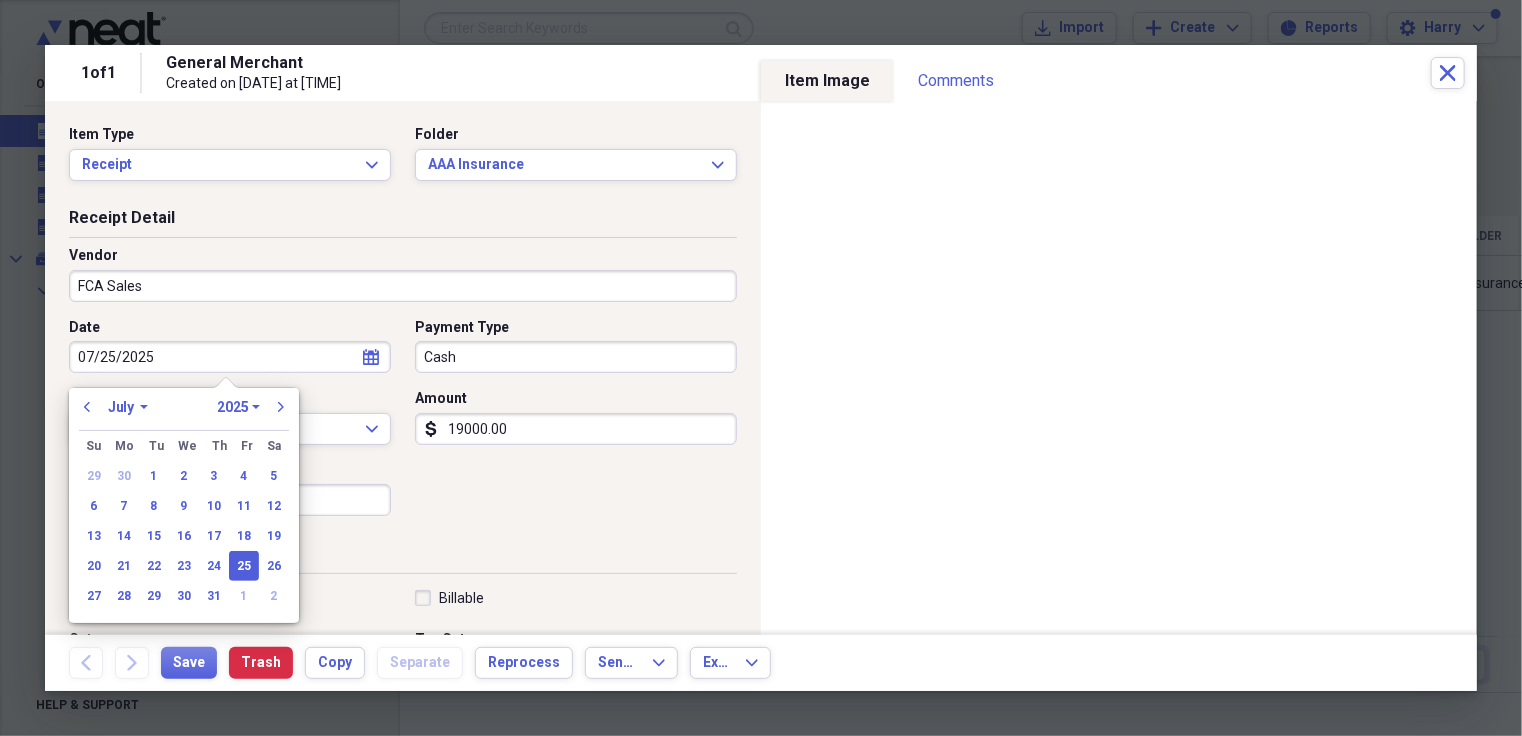 click on "January February March April May June July August September October November December" at bounding box center (128, 407) 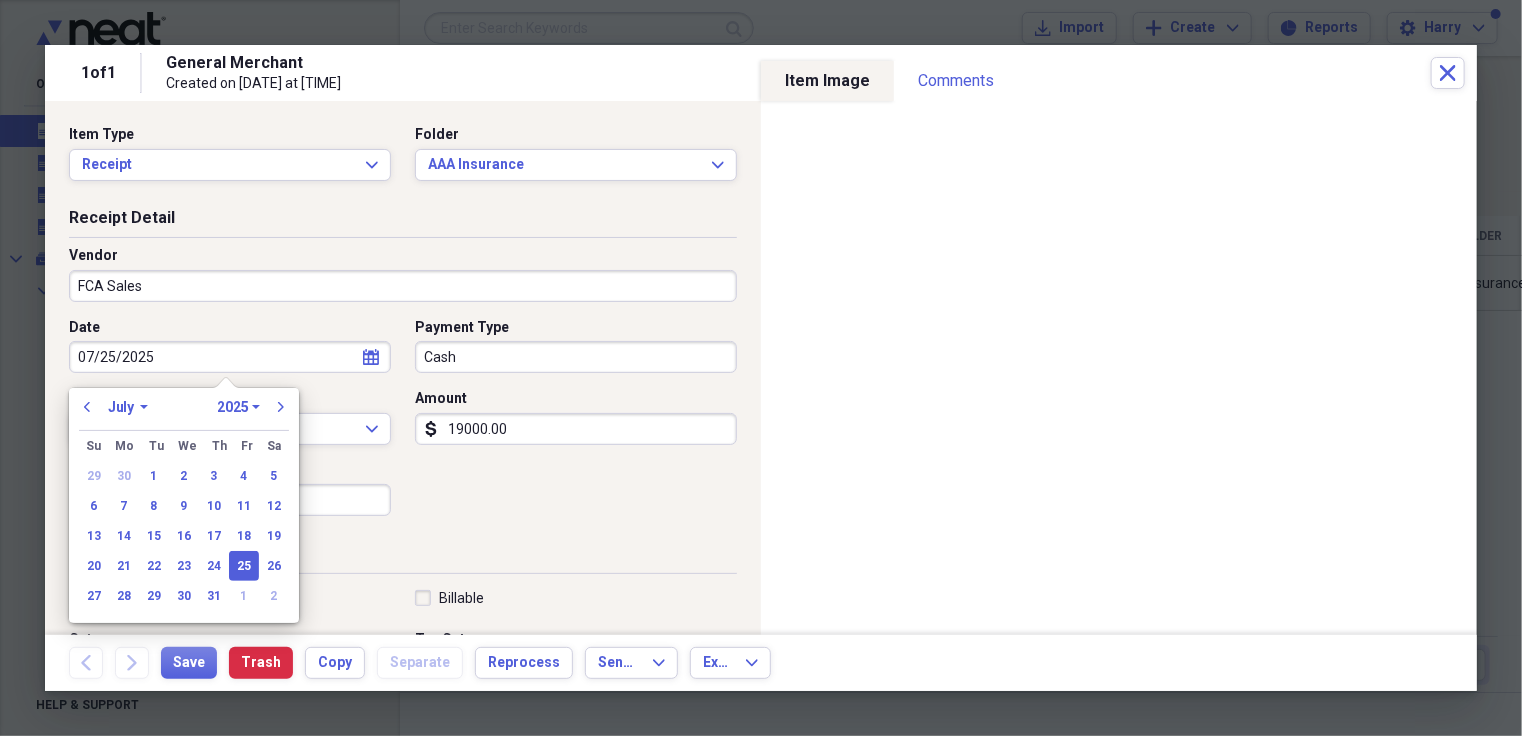 select on "7" 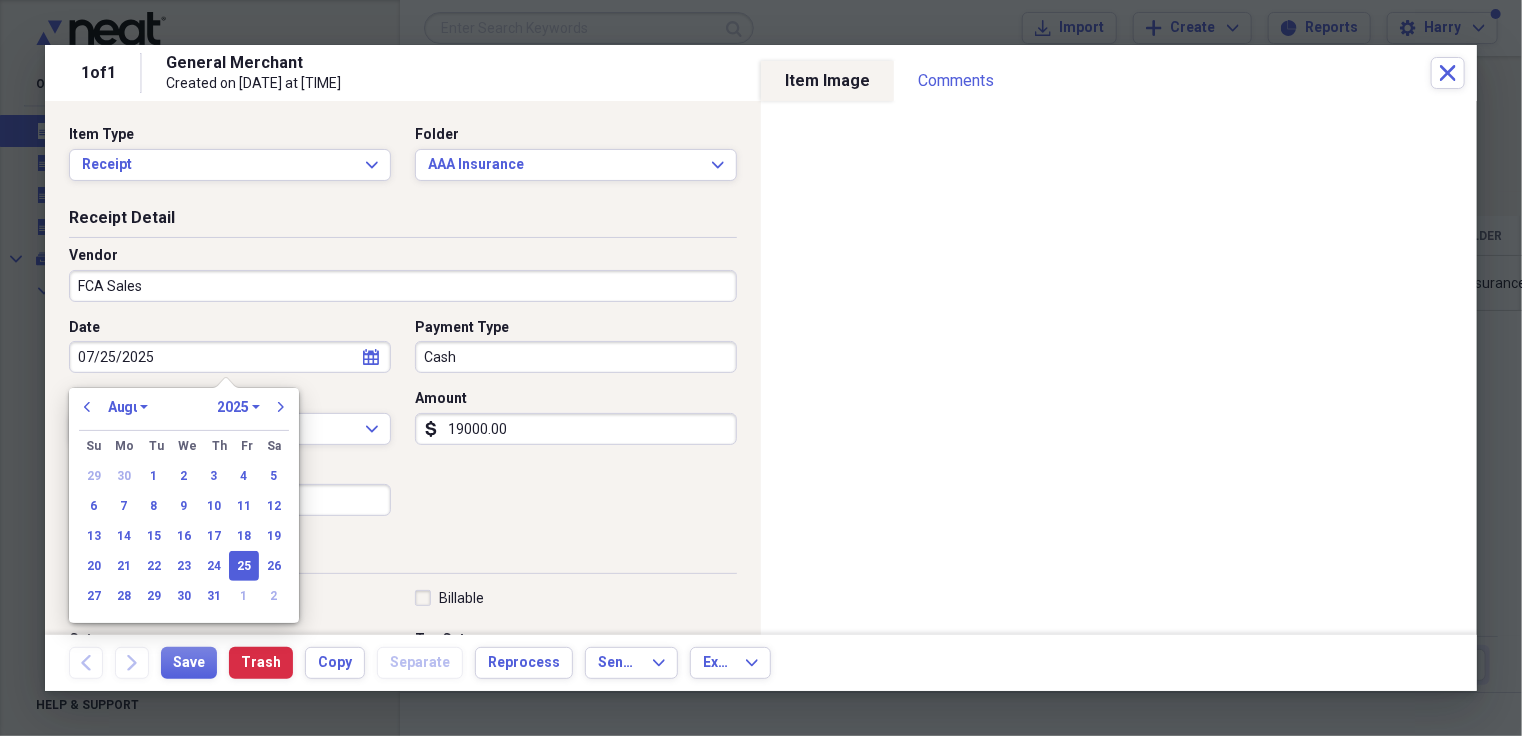 click on "January February March April May June July August September October November December" at bounding box center [128, 407] 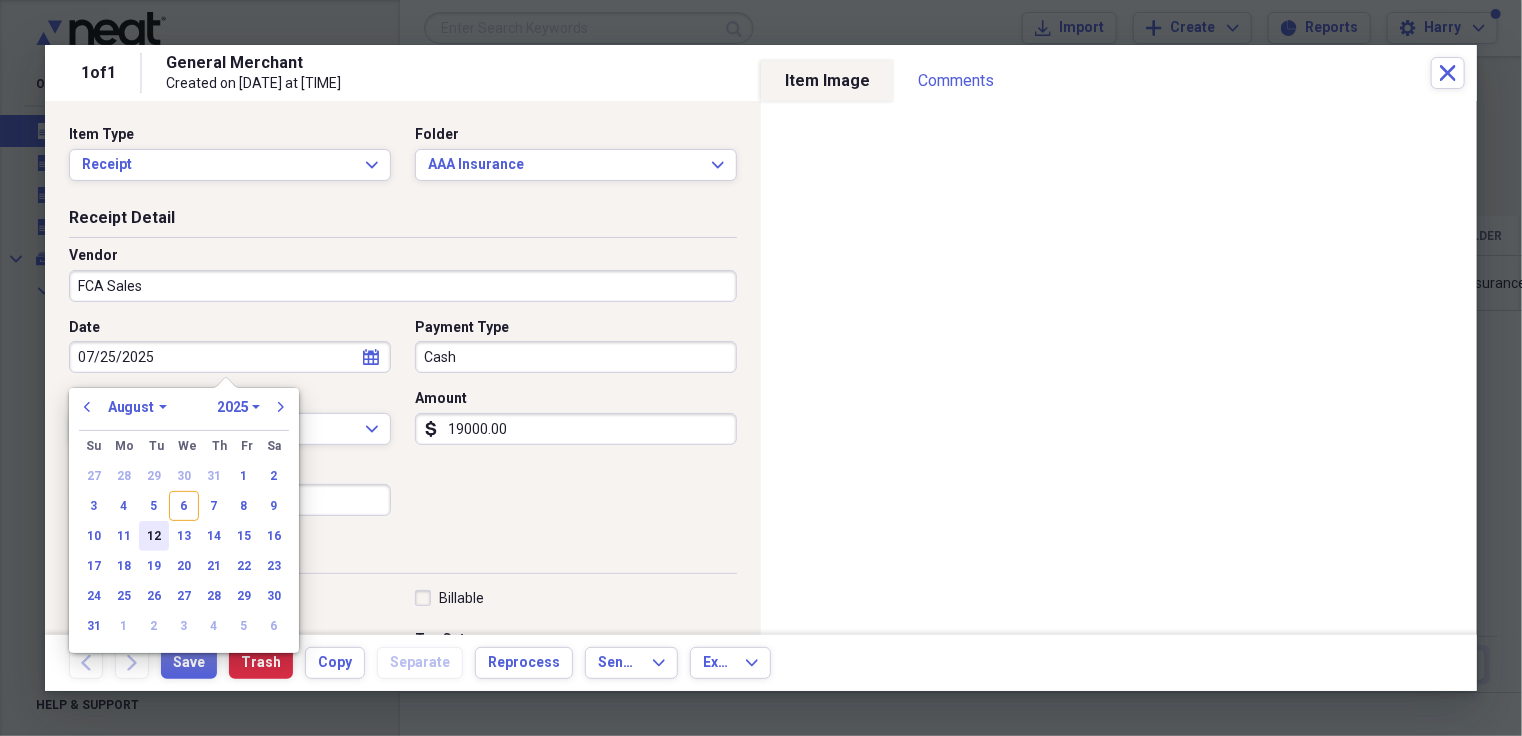 click on "12" at bounding box center [154, 536] 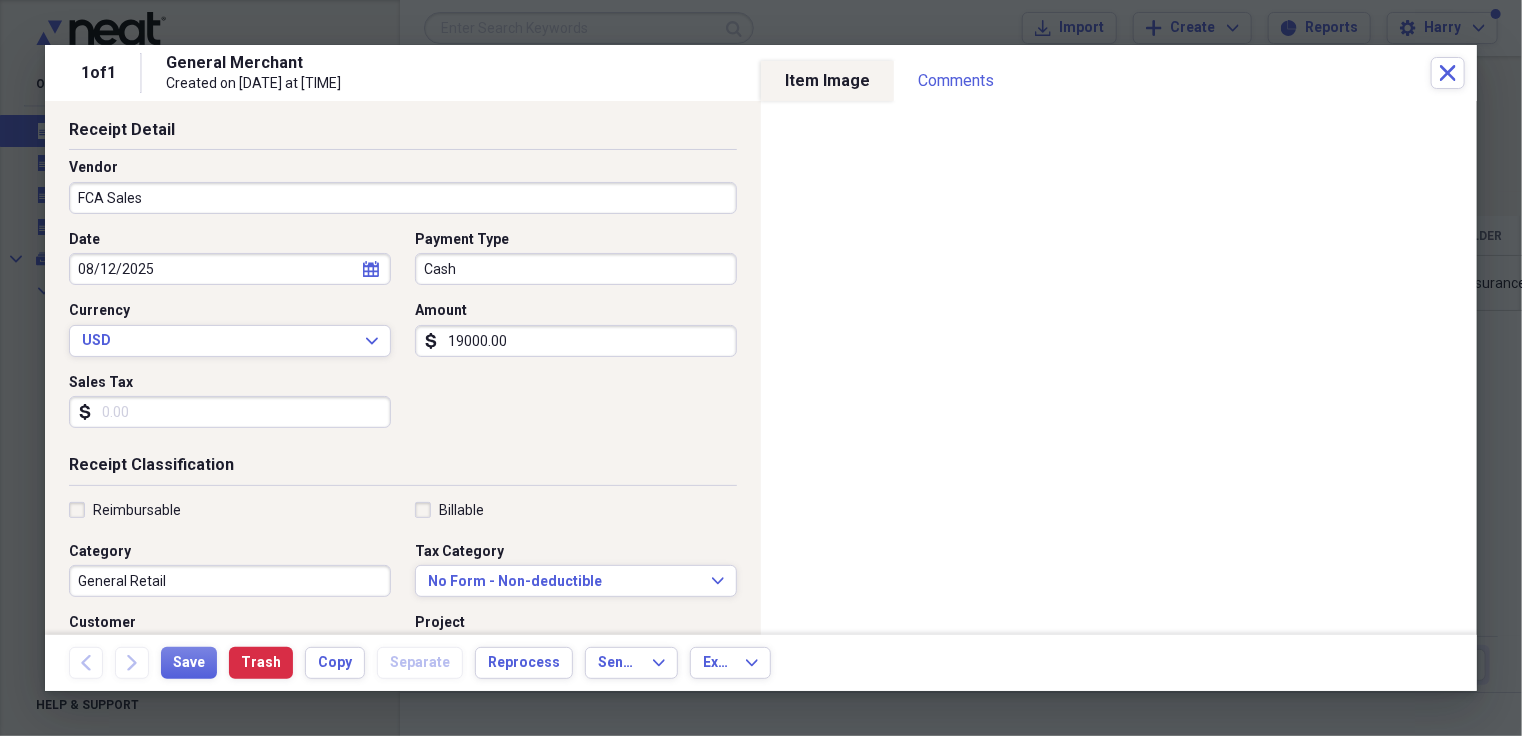 scroll, scrollTop: 200, scrollLeft: 0, axis: vertical 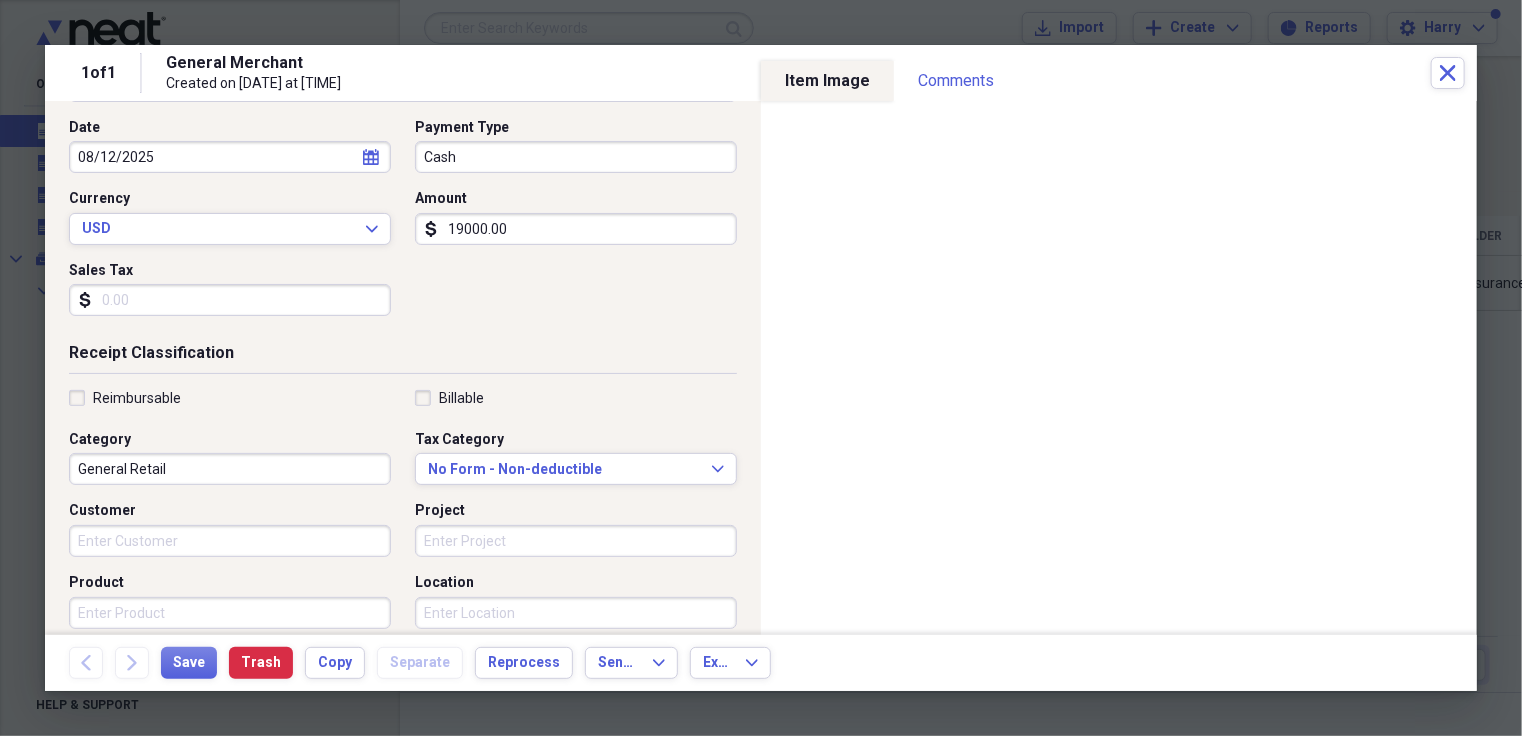 click on "General Retail" at bounding box center (230, 469) 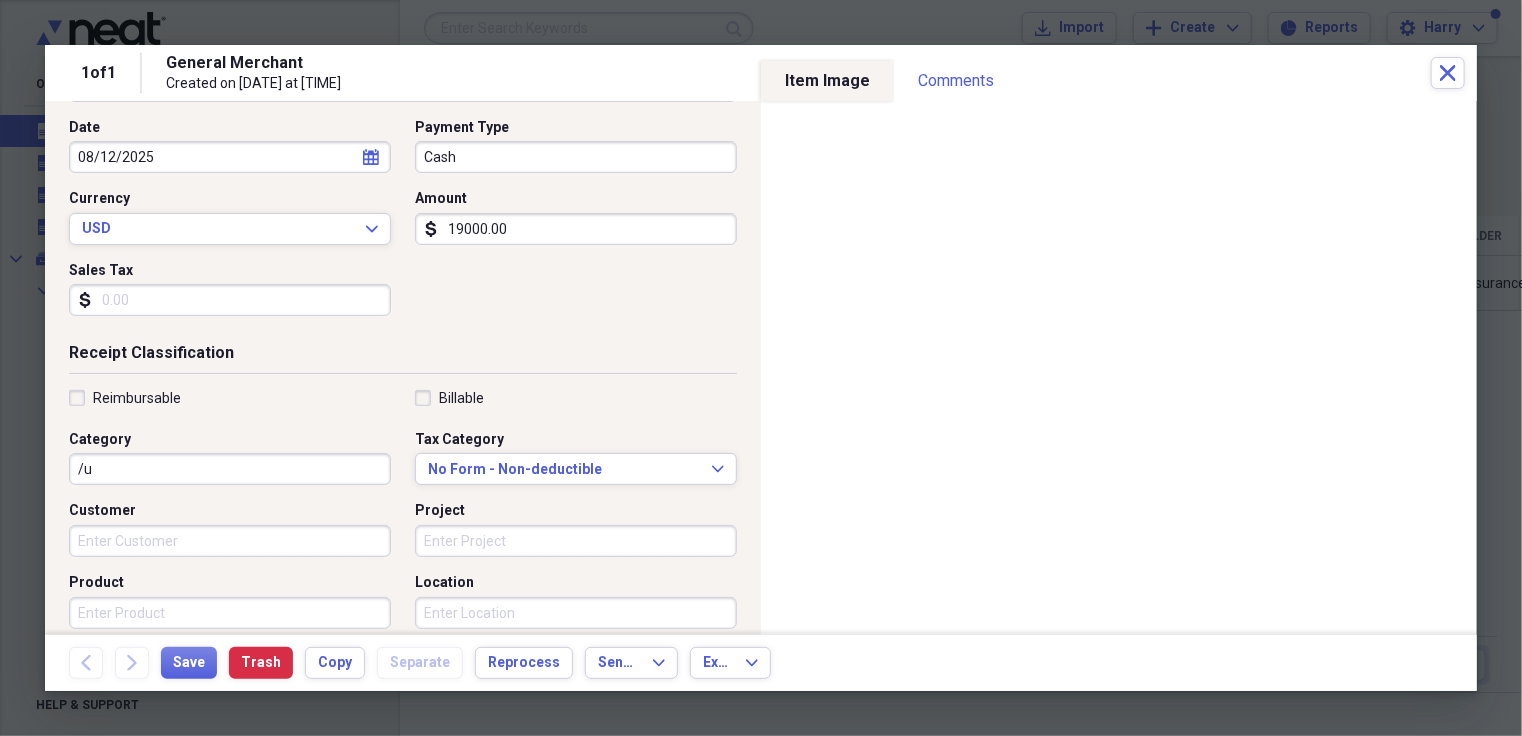 type on "/" 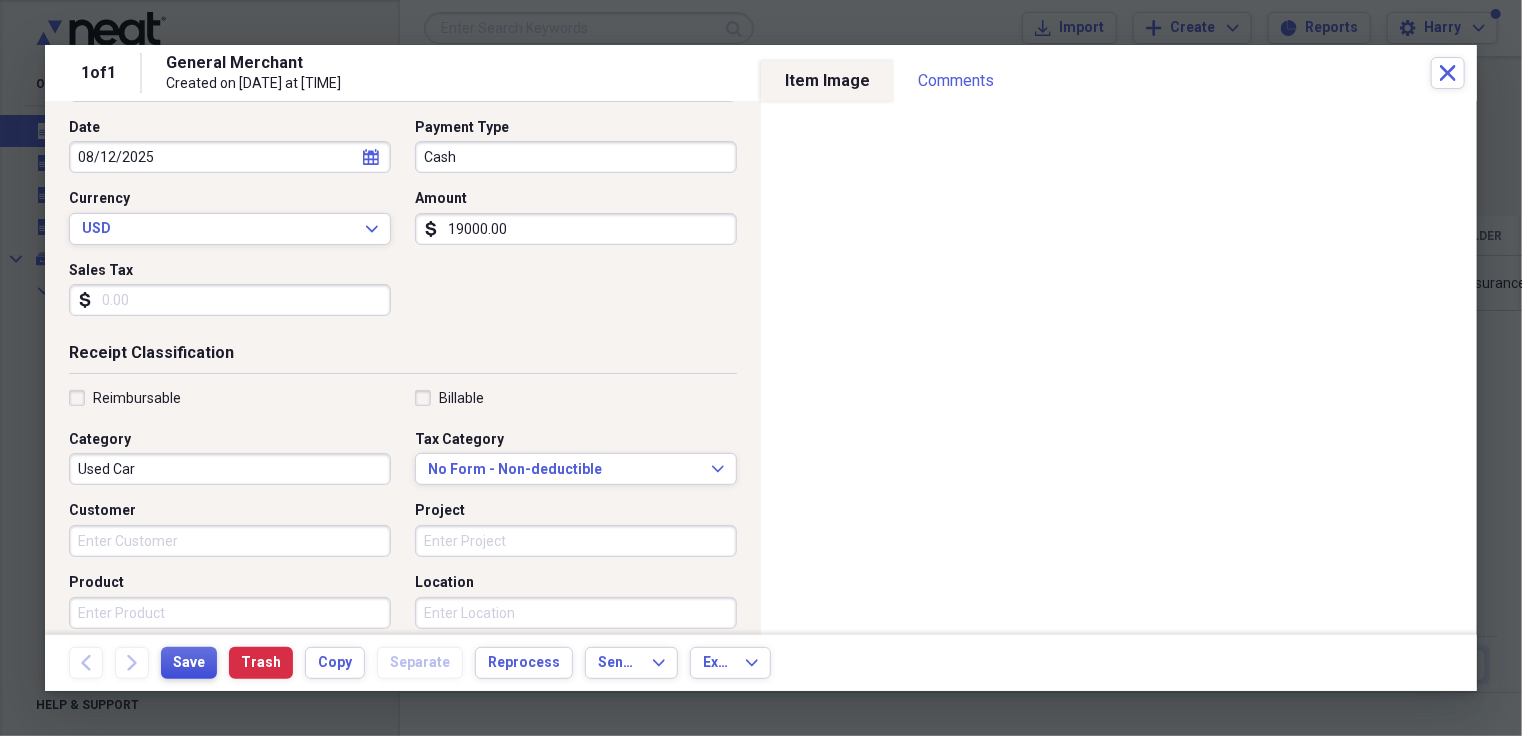 type on "Used Car" 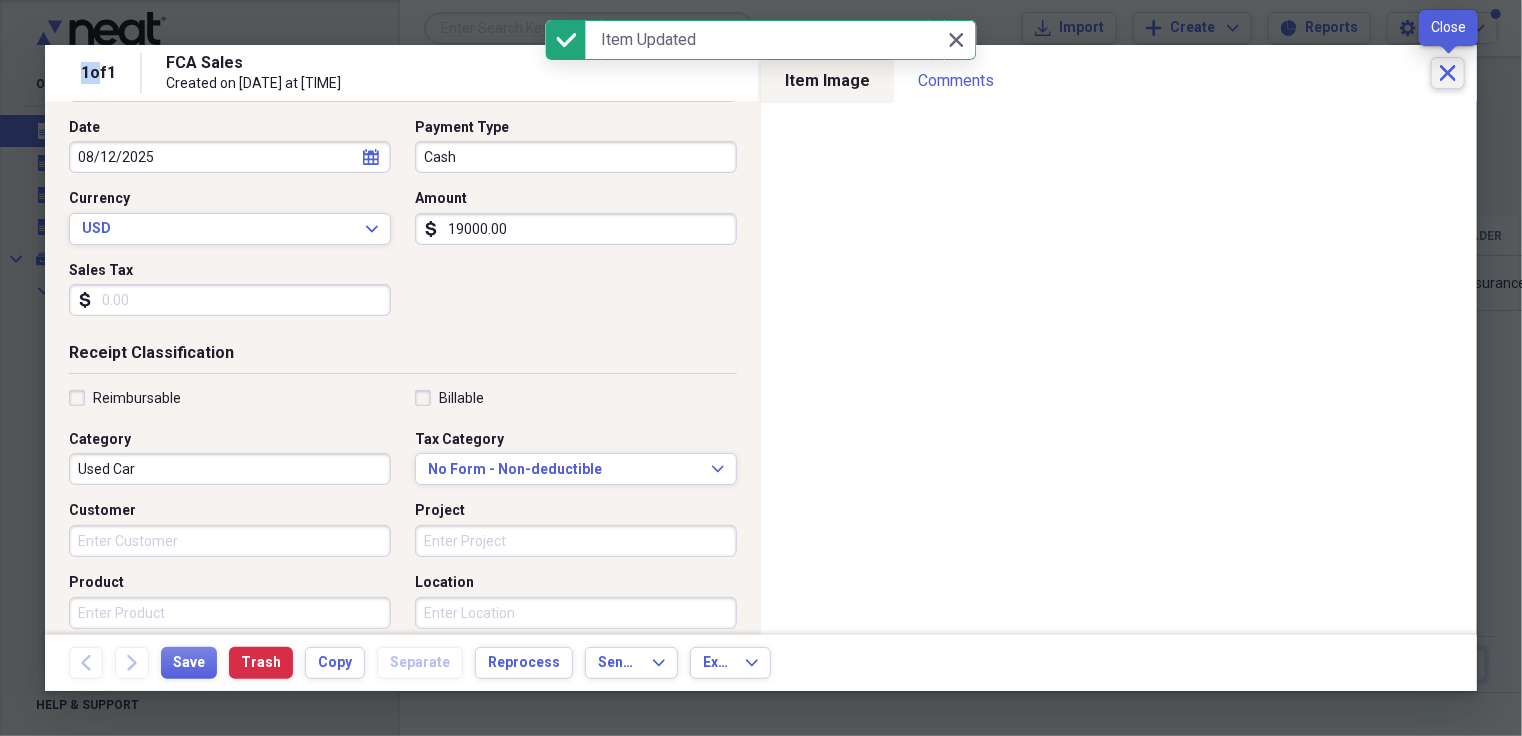 click on "Close" 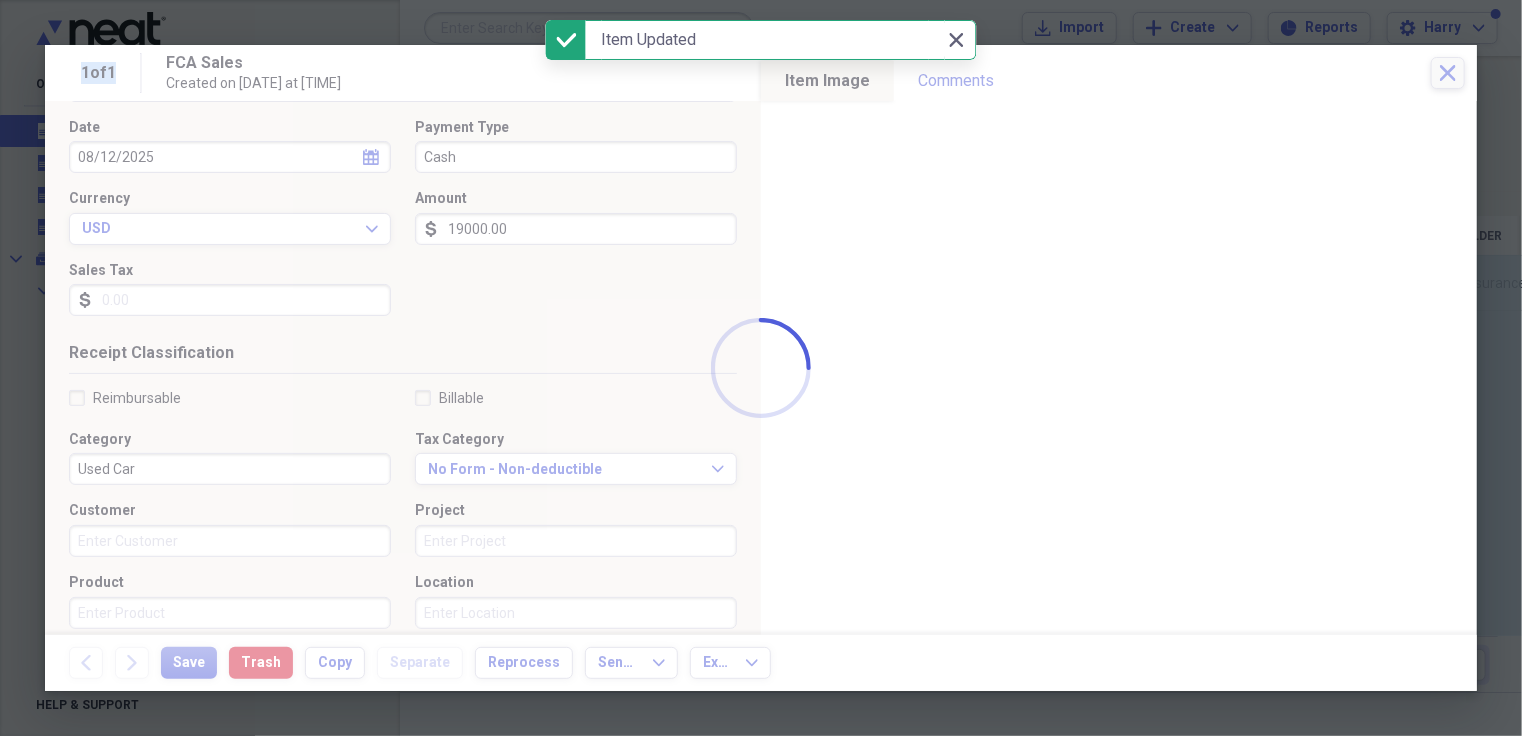 click at bounding box center [761, 368] 